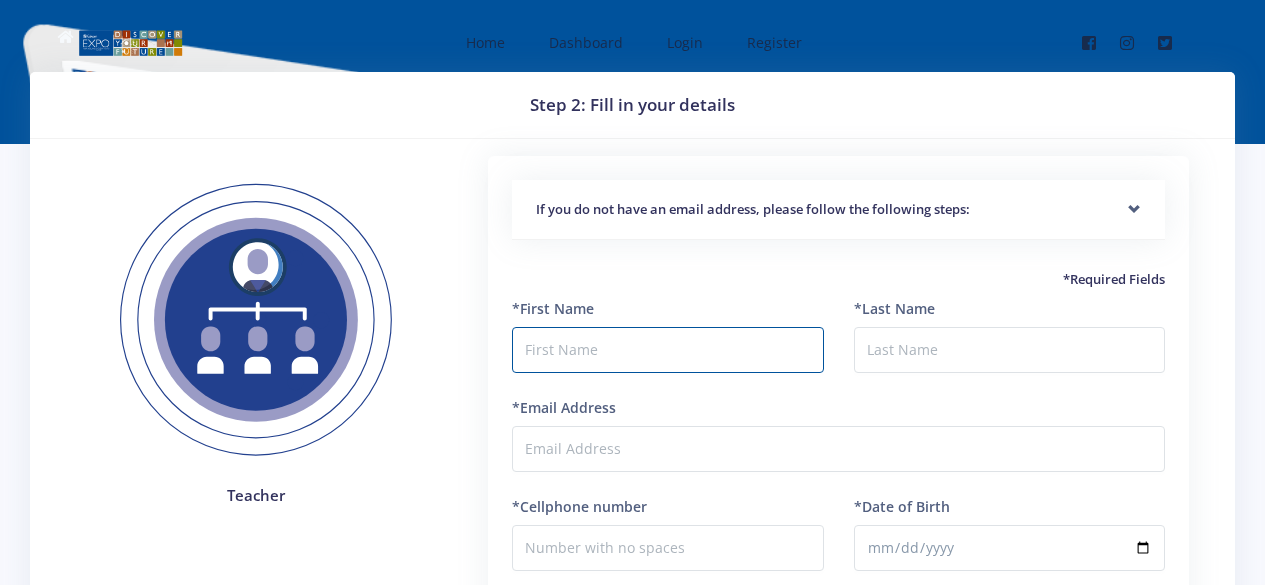 scroll, scrollTop: 0, scrollLeft: 0, axis: both 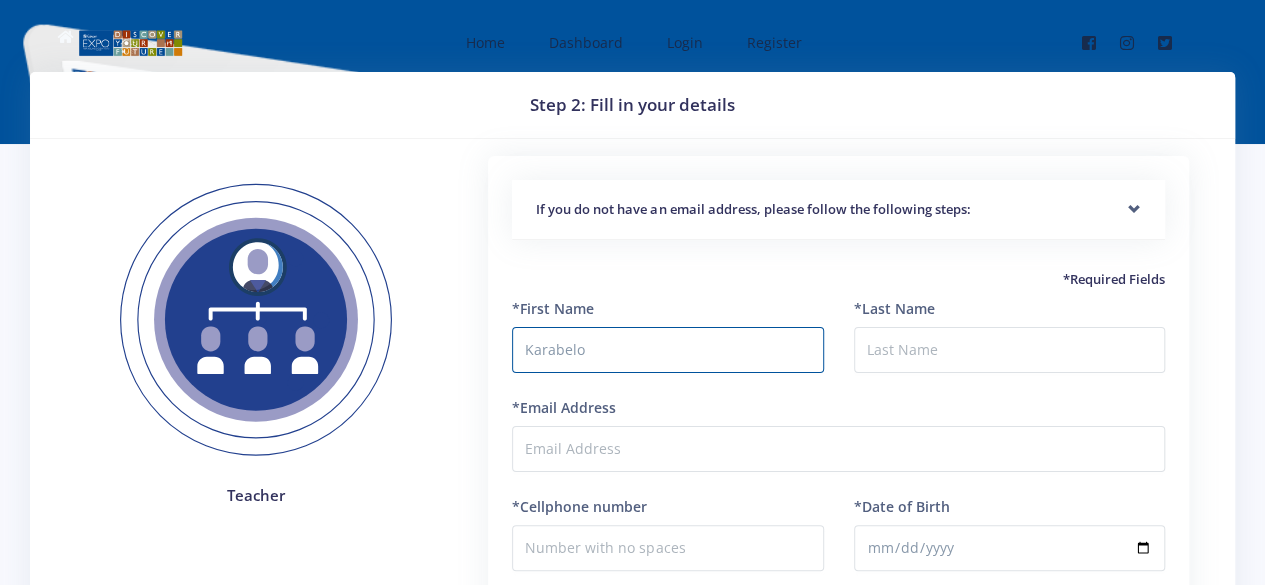 type on "Karabelo" 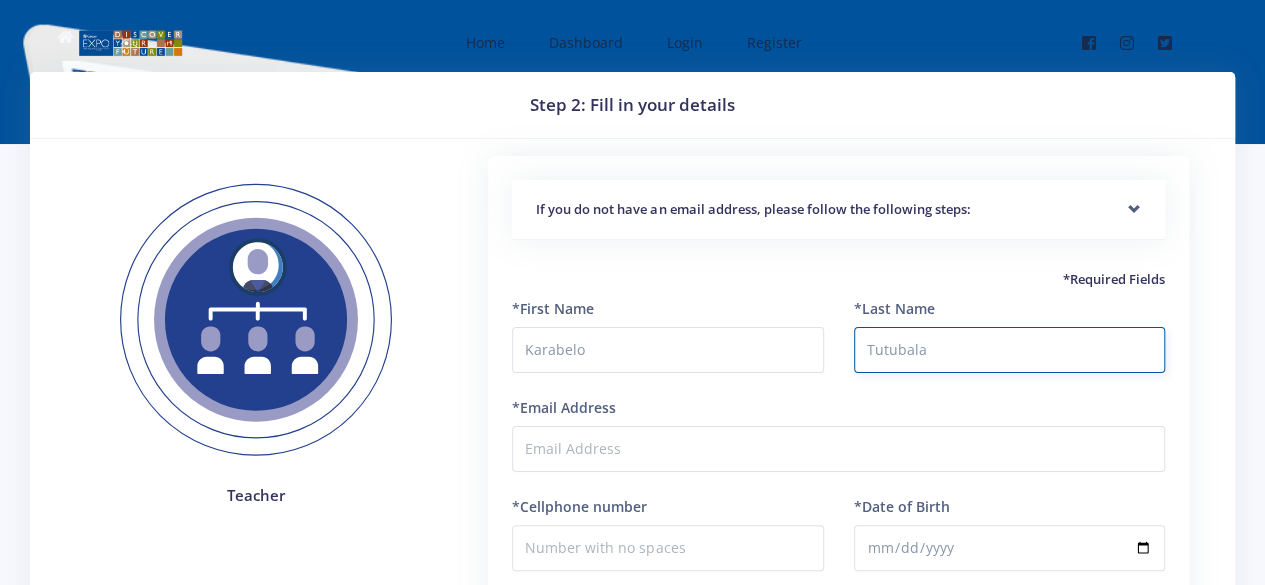 type on "Tutubala" 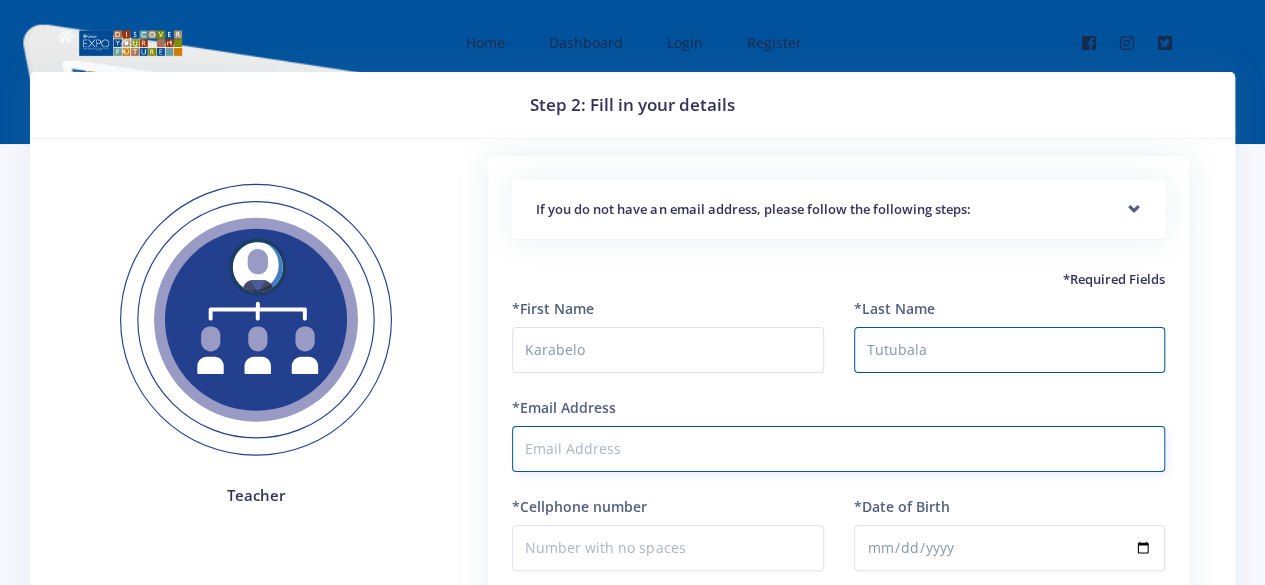 click on "*Email Address" at bounding box center (838, 449) 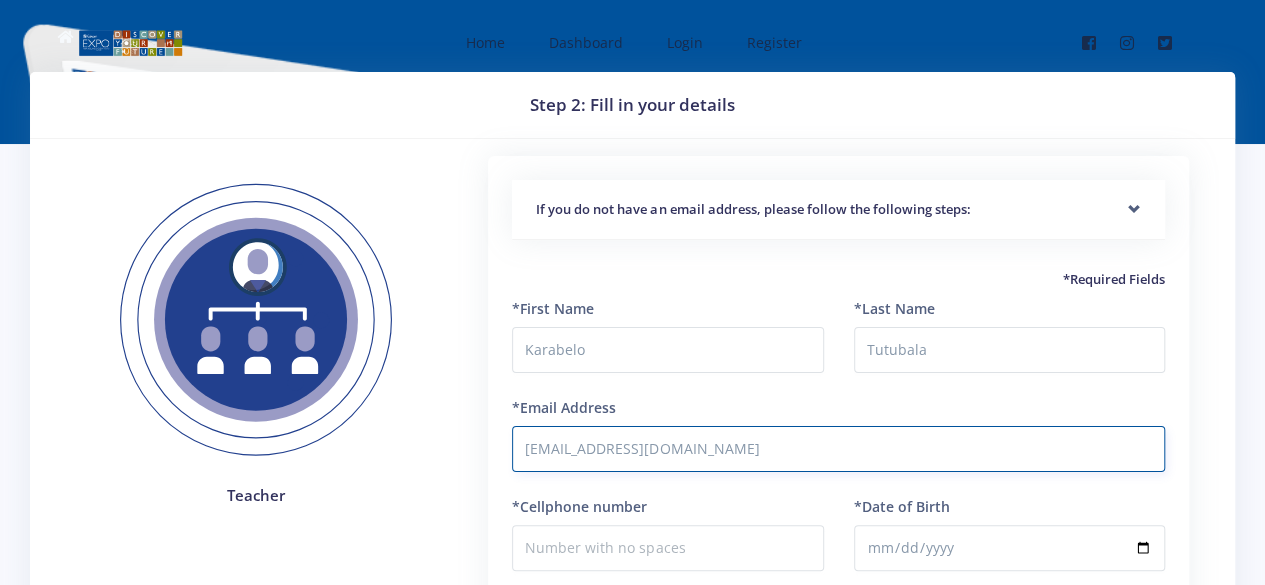 type on "[EMAIL_ADDRESS][DOMAIN_NAME]" 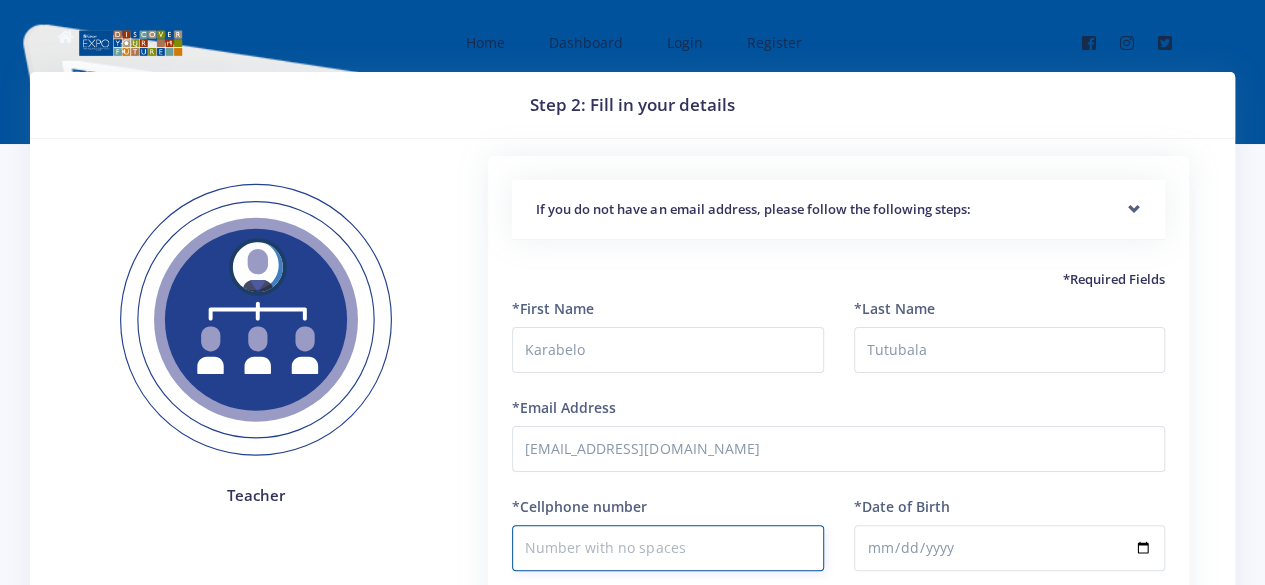 click on "*Cellphone number" at bounding box center (667, 548) 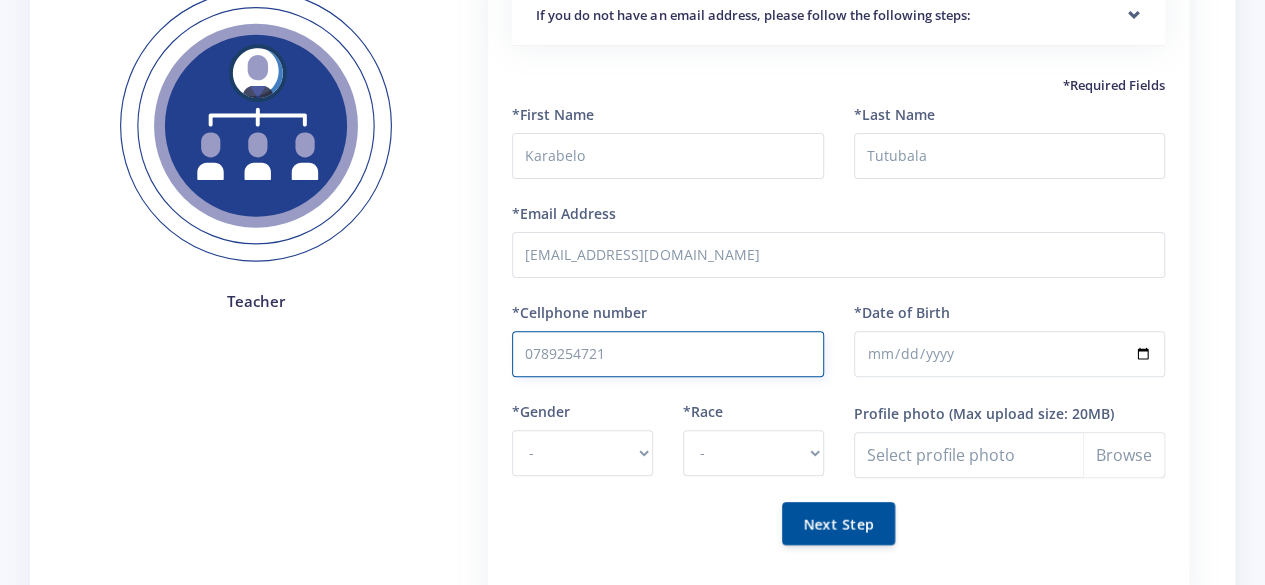 scroll, scrollTop: 227, scrollLeft: 0, axis: vertical 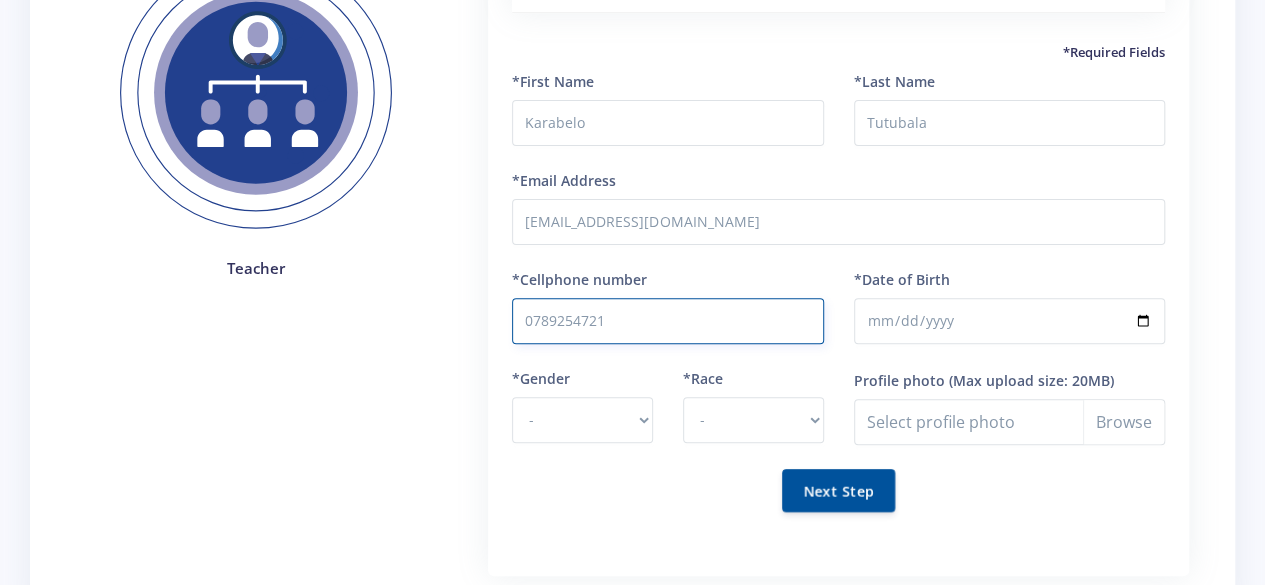 type on "0789254721" 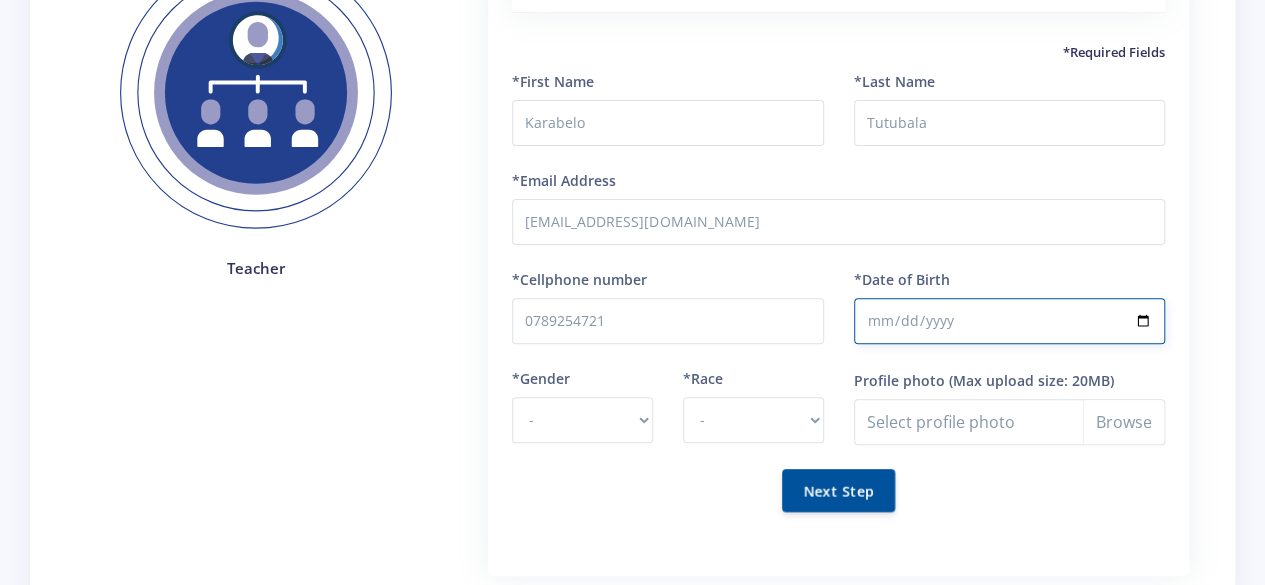 click on "*Date of Birth" at bounding box center (1009, 321) 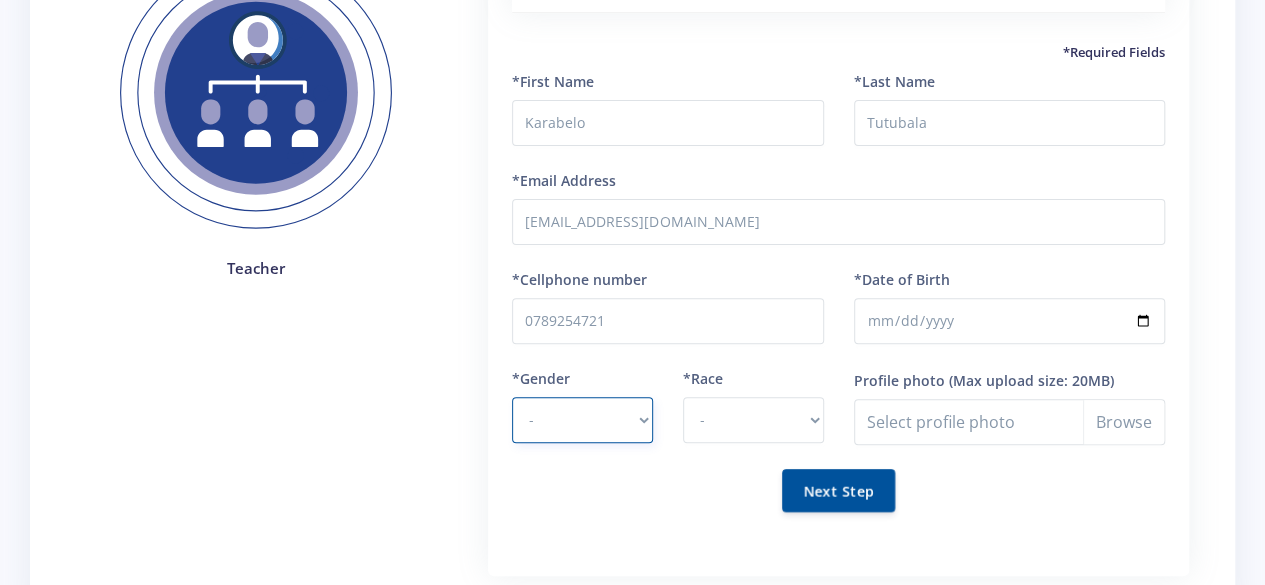 click on "-
Male
Female" at bounding box center (582, 420) 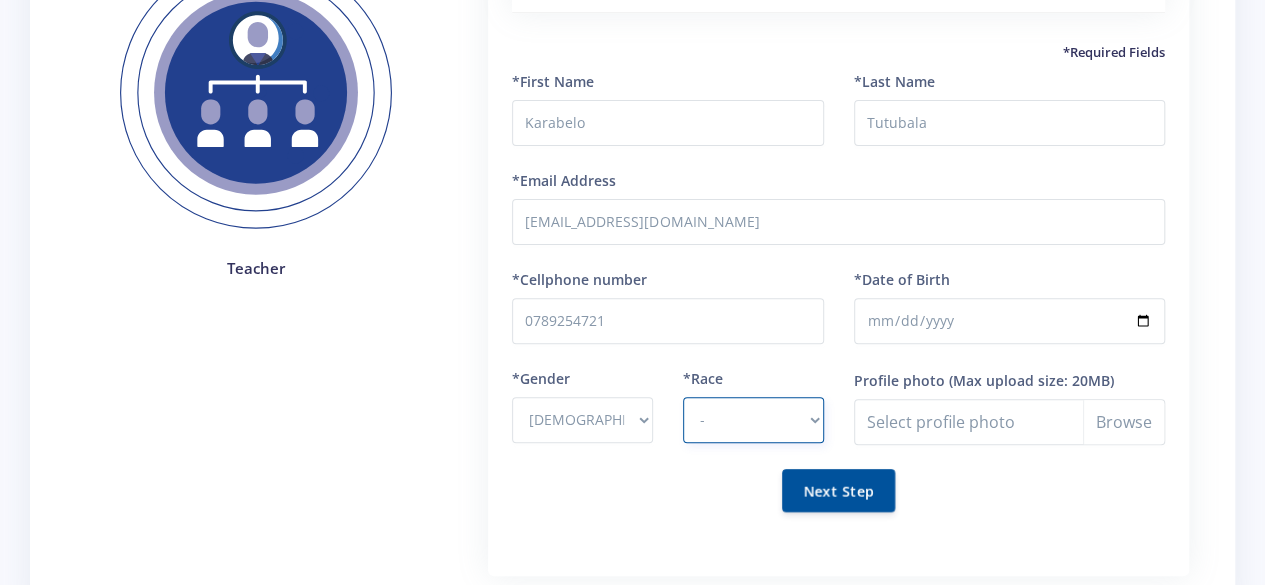 click on "-
African
Asian
Coloured
Indian
White
Other" at bounding box center [753, 420] 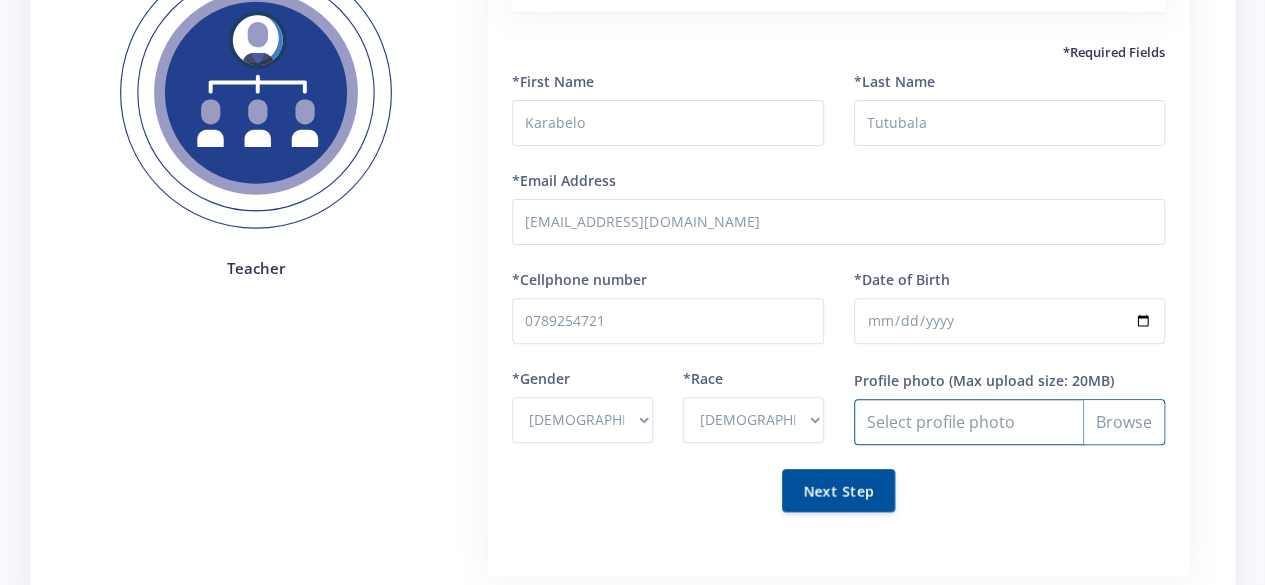 click on "Profile photo" at bounding box center [1009, 422] 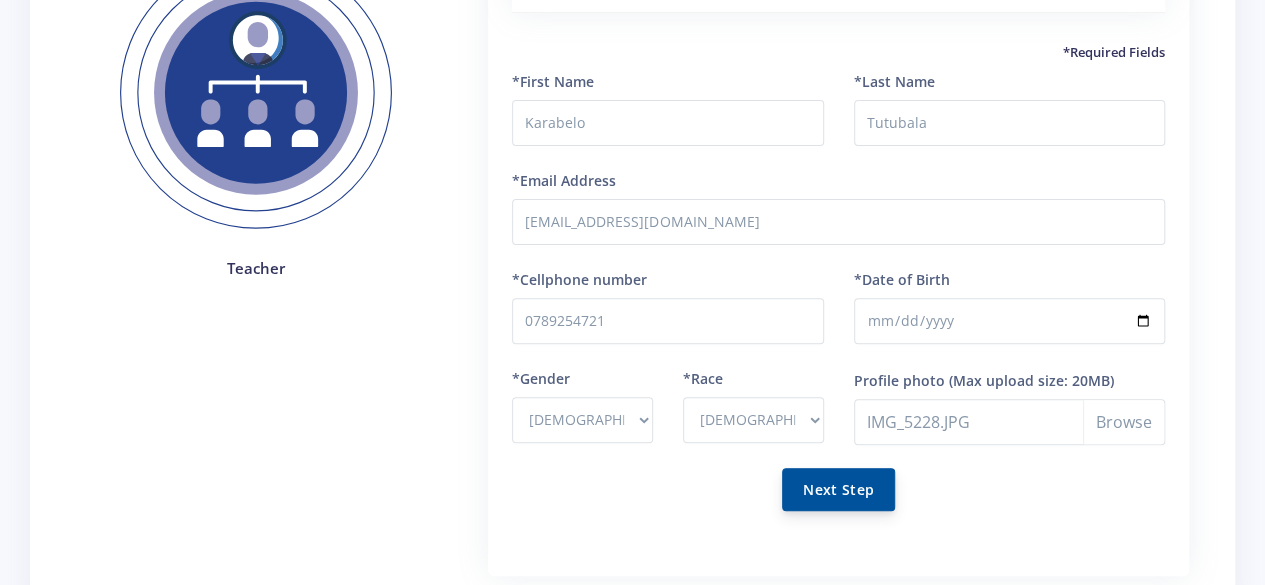 click on "Next
Step" at bounding box center [838, 489] 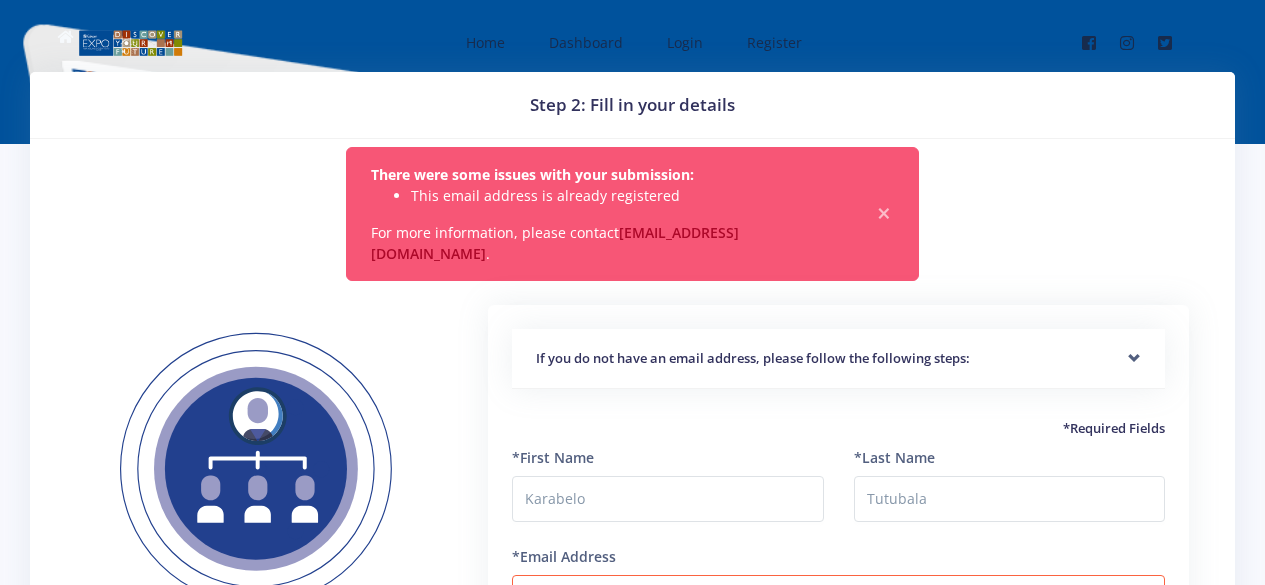 scroll, scrollTop: 0, scrollLeft: 0, axis: both 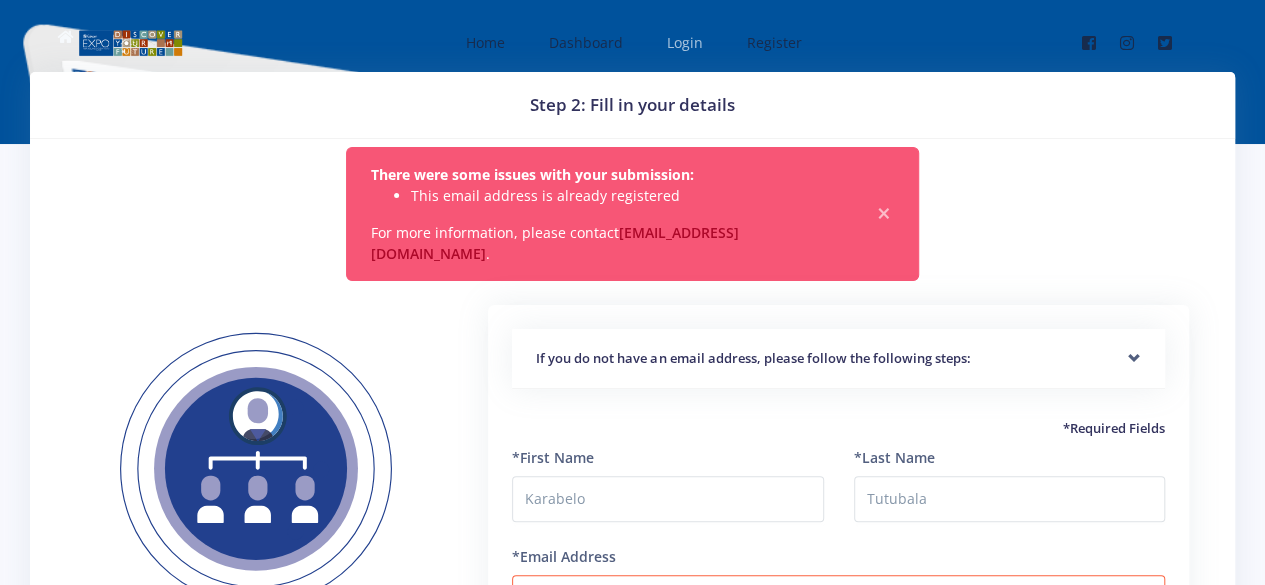 click on "Login" at bounding box center (685, 42) 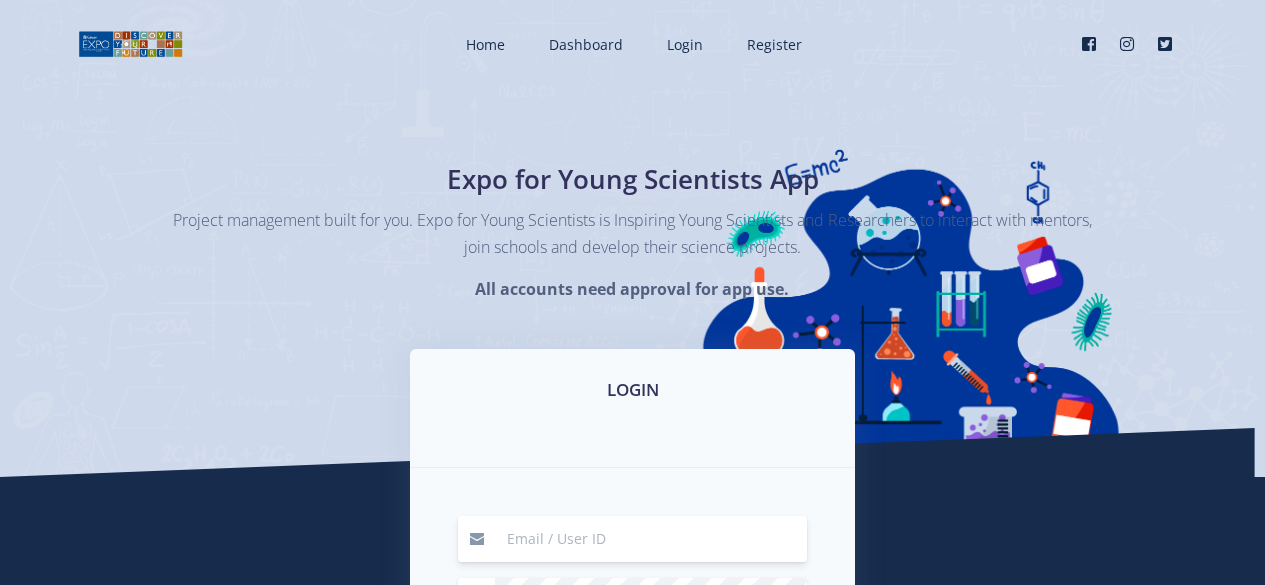 scroll, scrollTop: 0, scrollLeft: 0, axis: both 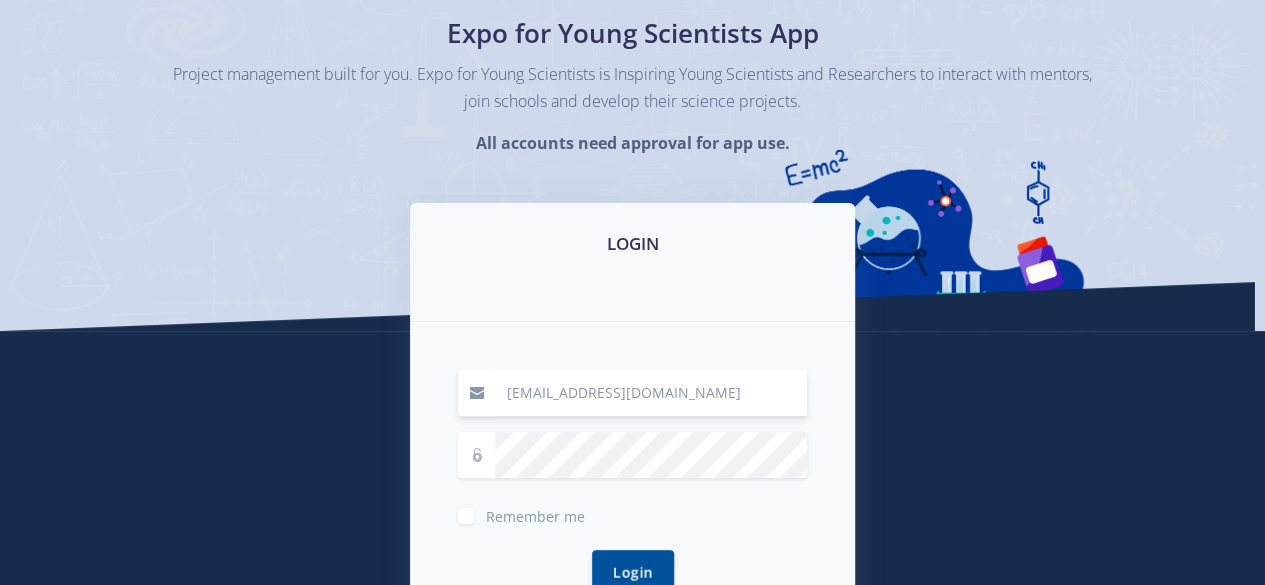 type on "[EMAIL_ADDRESS][DOMAIN_NAME]" 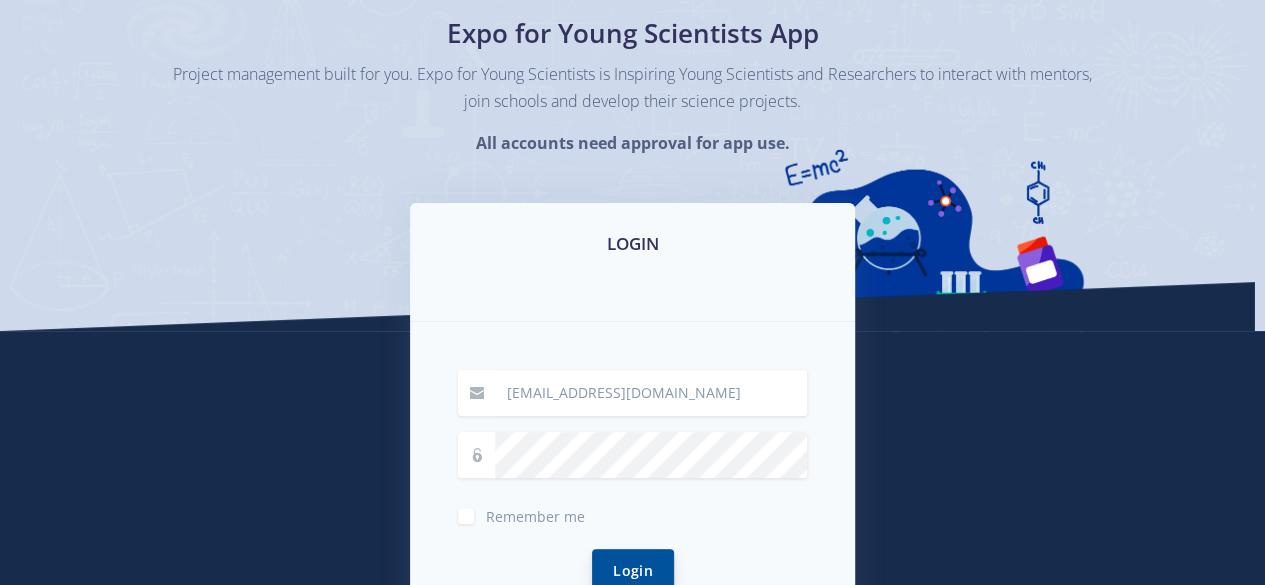 click on "Login" at bounding box center (633, 570) 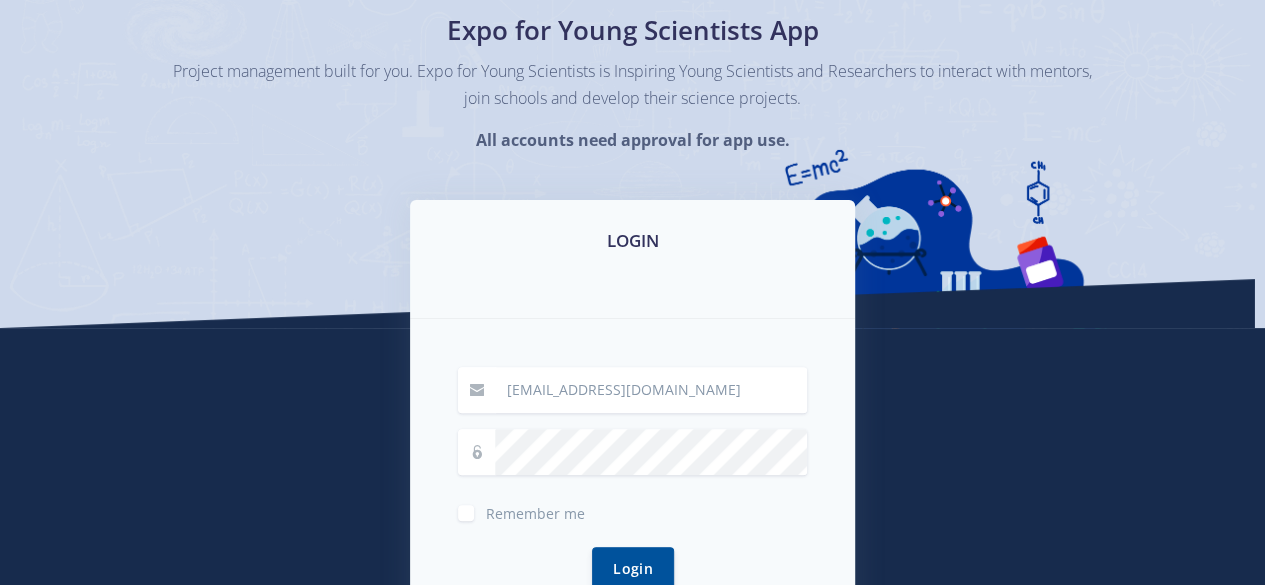 scroll, scrollTop: 235, scrollLeft: 0, axis: vertical 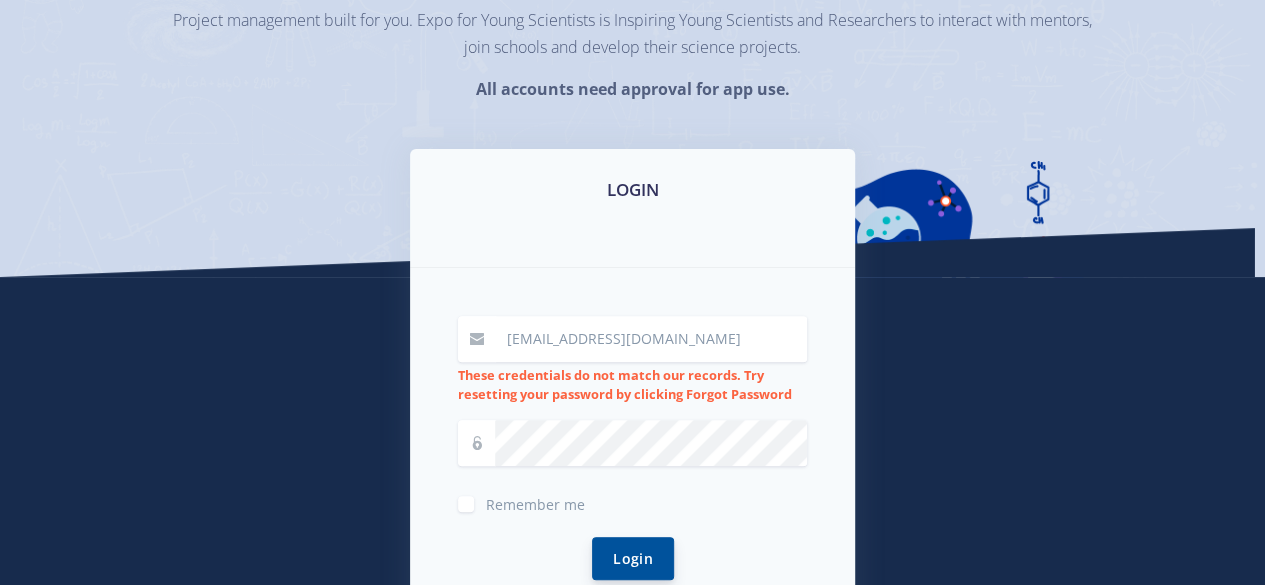 click on "Login" at bounding box center [633, 558] 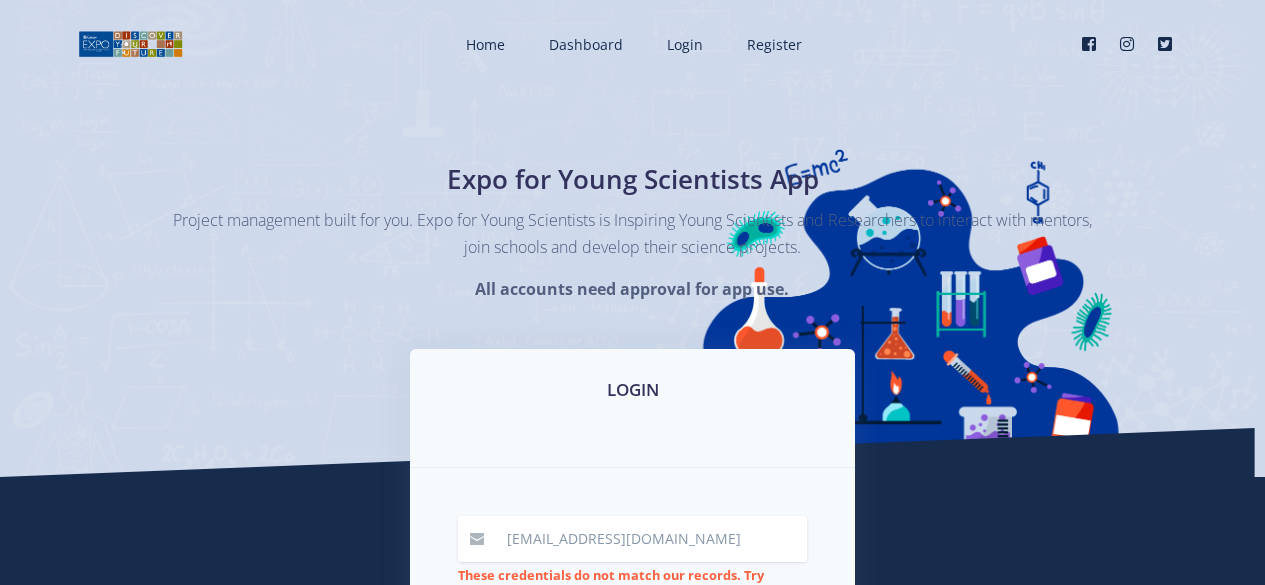 scroll, scrollTop: 0, scrollLeft: 0, axis: both 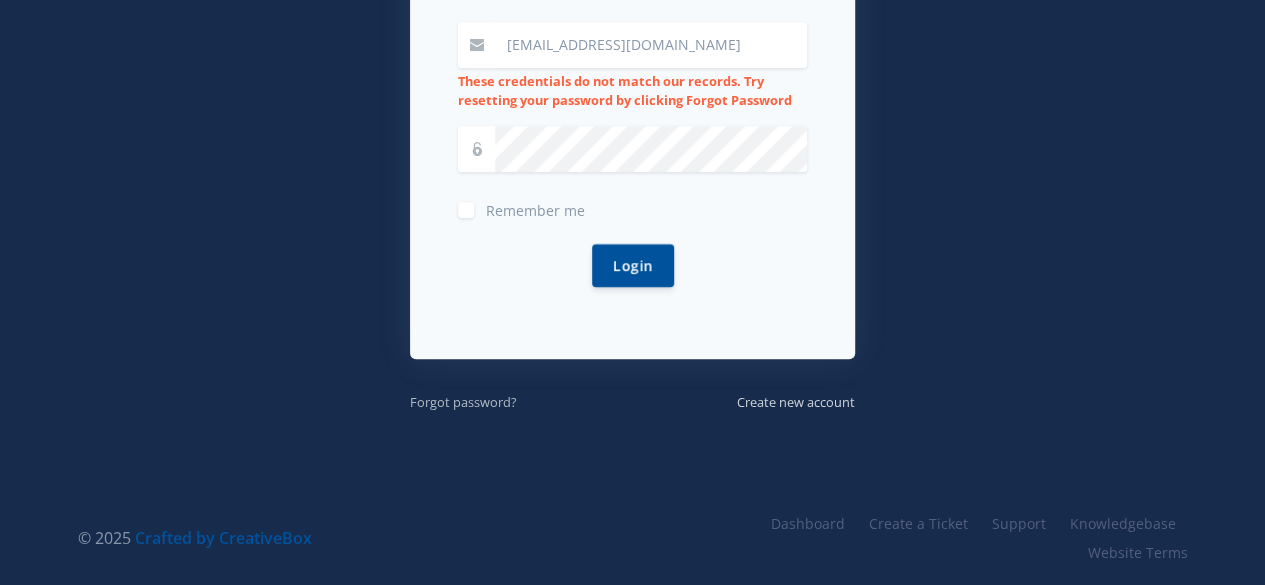 click on "Forgot password?" at bounding box center (463, 402) 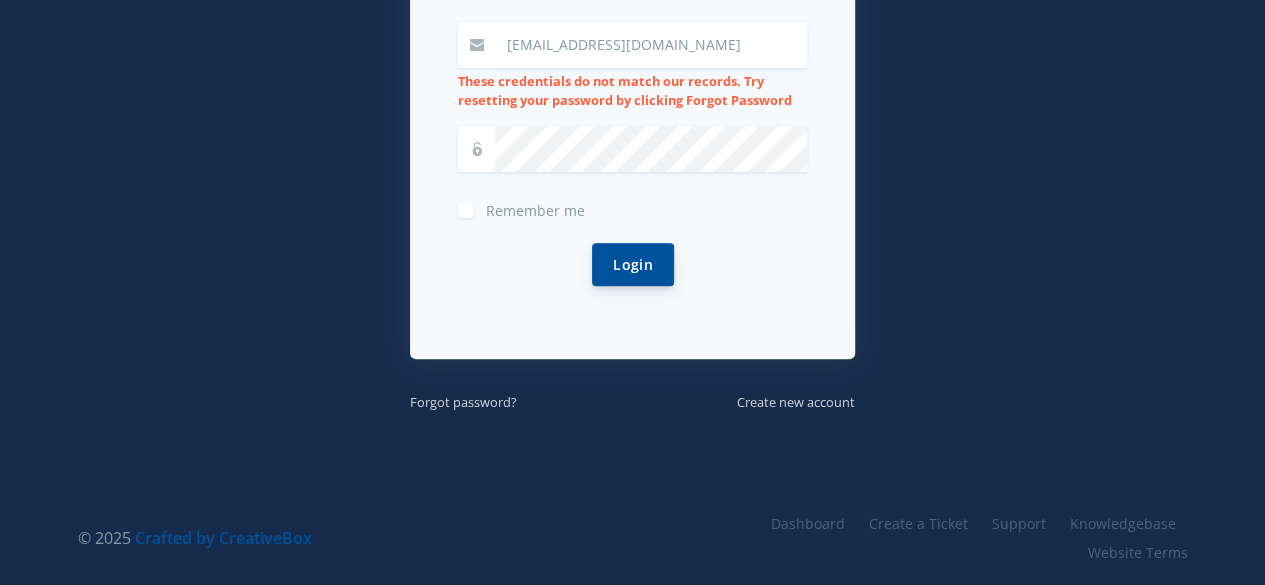 click on "Login" at bounding box center (633, 264) 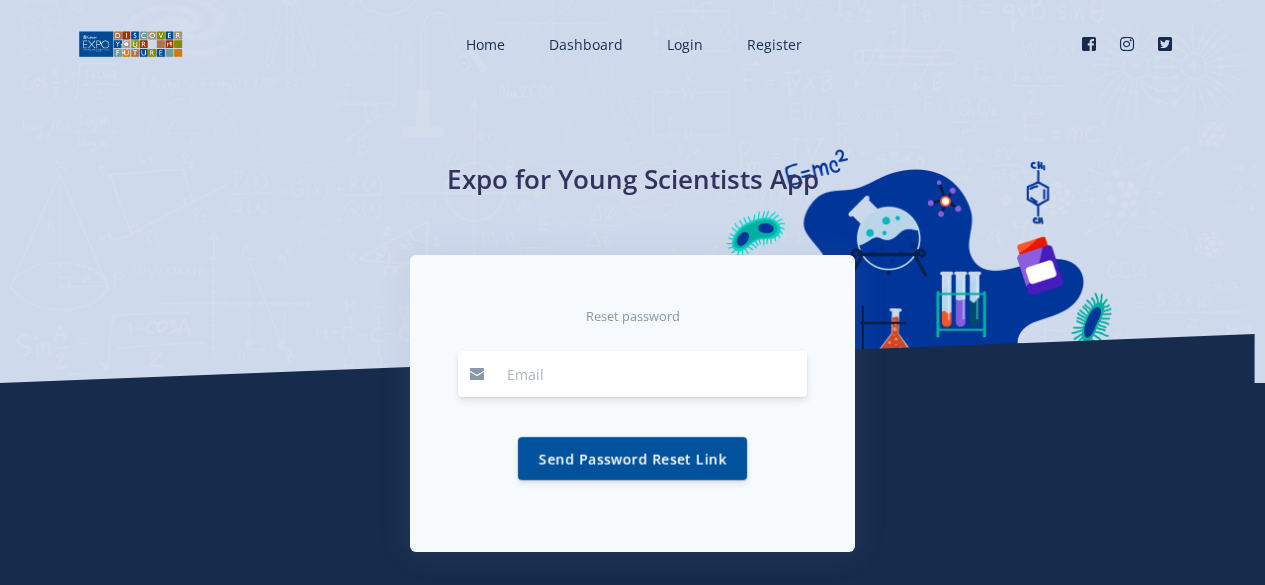 scroll, scrollTop: 0, scrollLeft: 0, axis: both 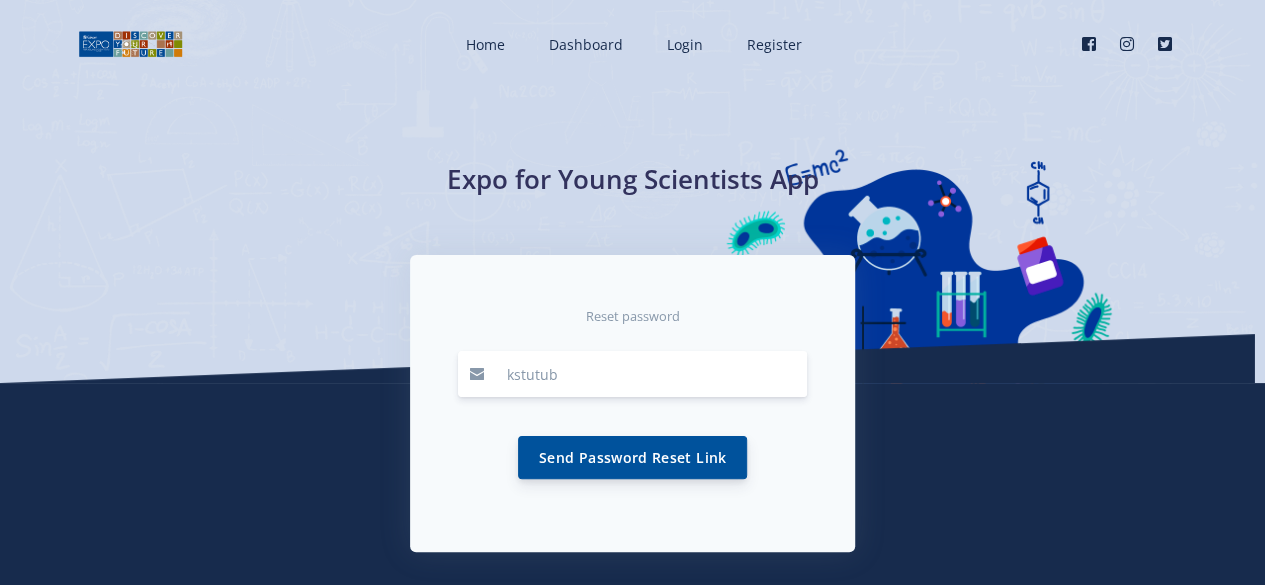 type on "[EMAIL_ADDRESS][DOMAIN_NAME]" 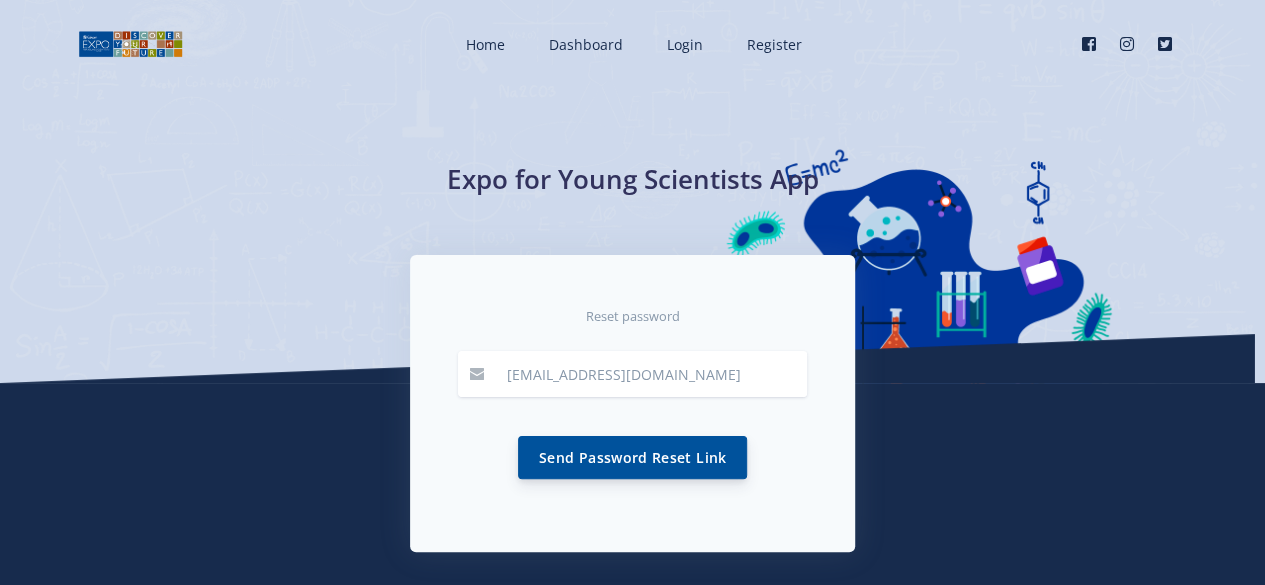 click on "Send Password Reset Link" at bounding box center (632, 457) 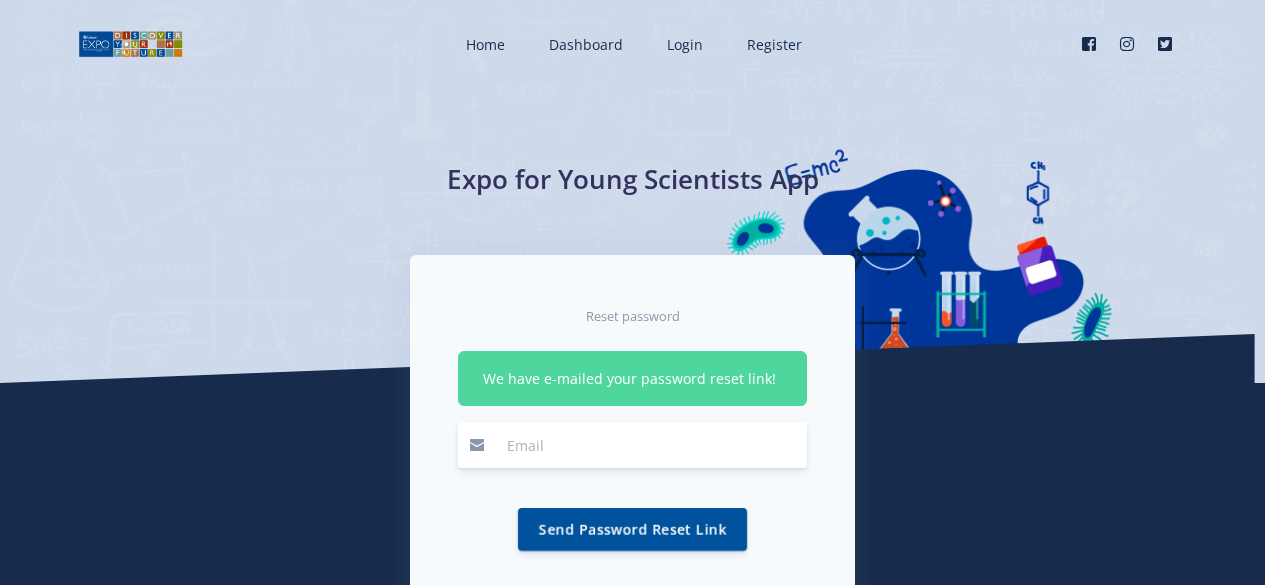 scroll, scrollTop: 0, scrollLeft: 0, axis: both 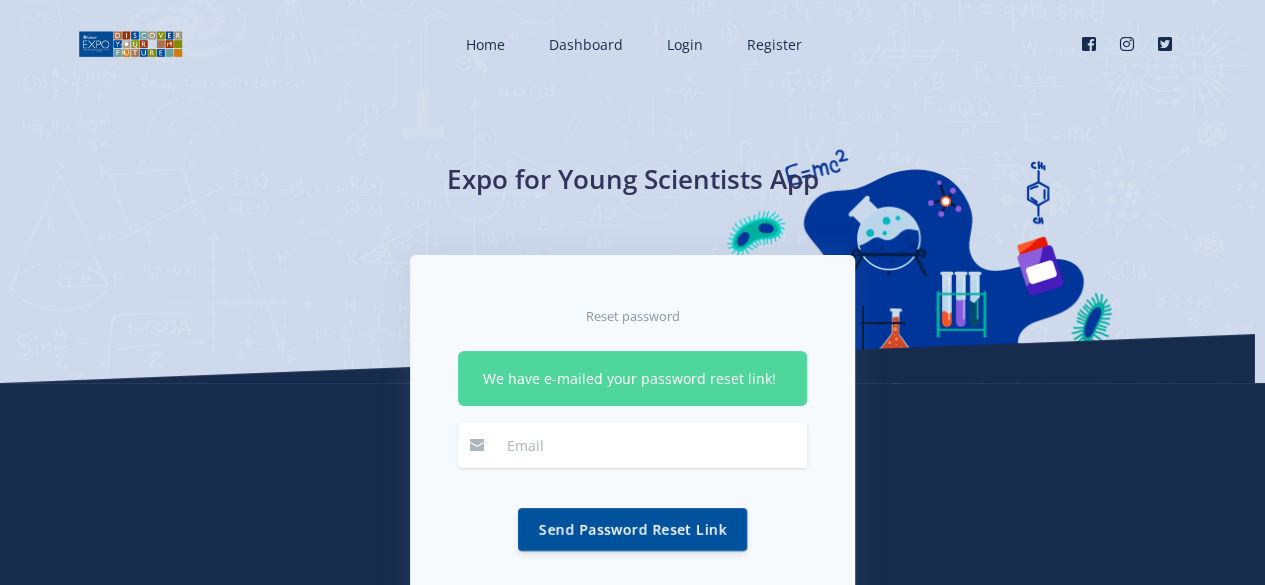 click on "Reset password
We have e-mailed your password reset link!
Send Password Reset Link" at bounding box center [633, 454] 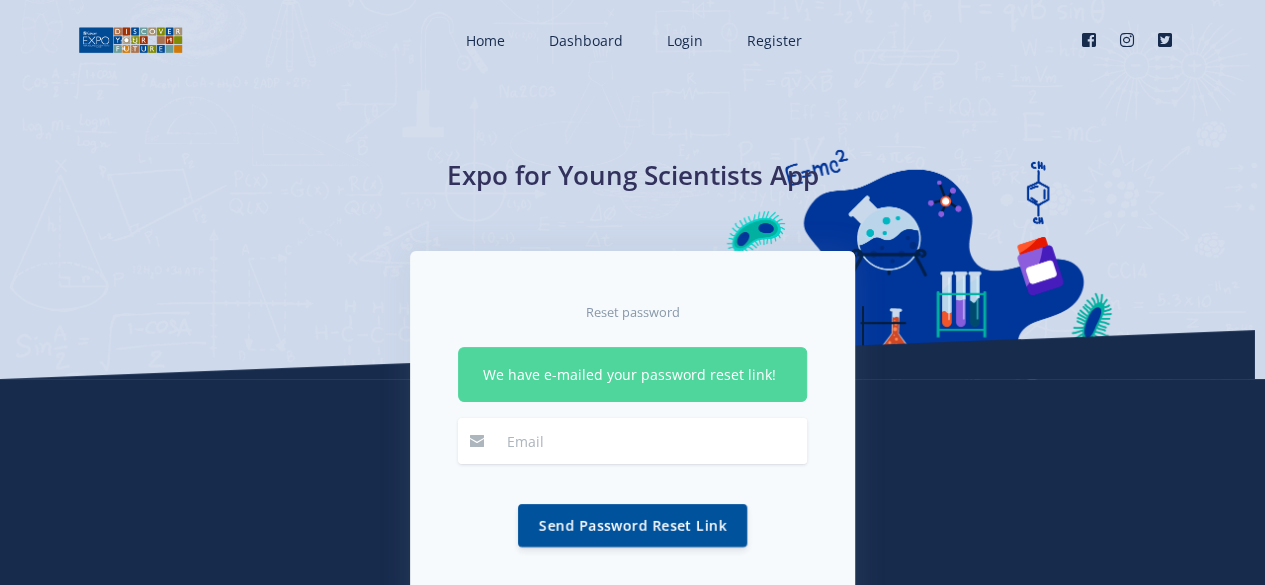 scroll, scrollTop: 0, scrollLeft: 0, axis: both 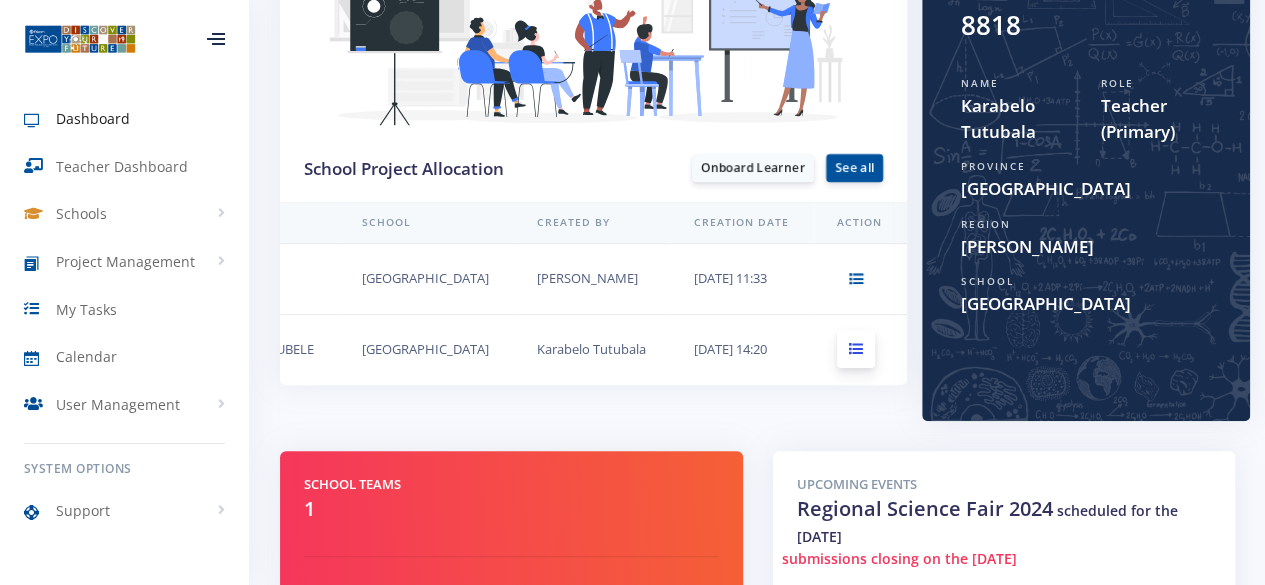 click at bounding box center [856, 349] 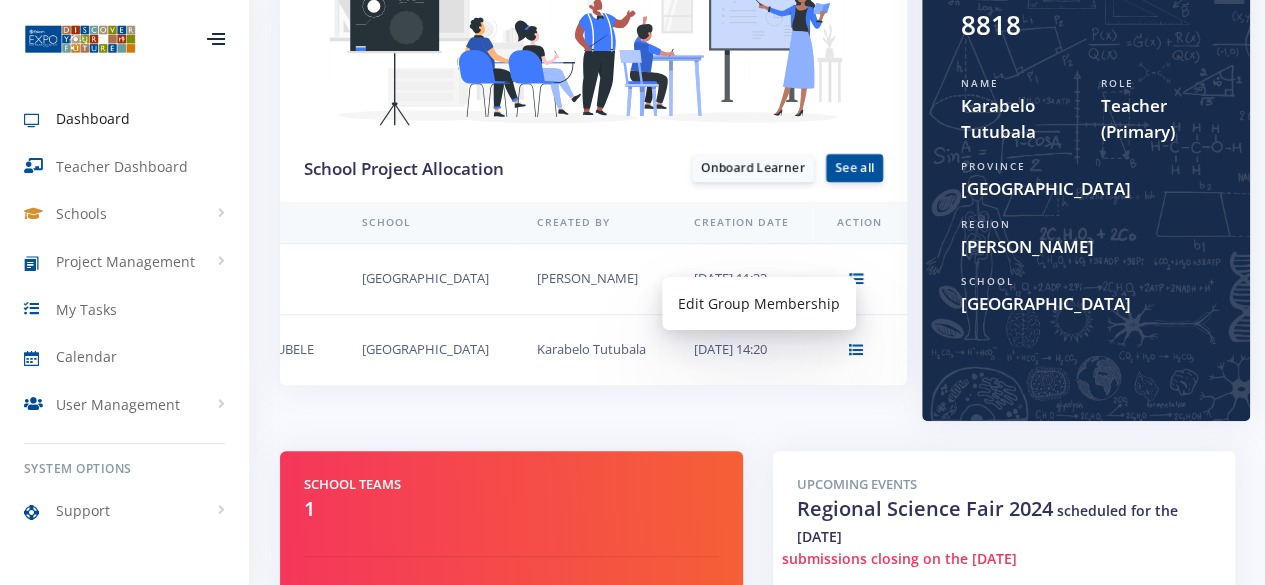 click on "School Project Allocation
Onboard
Learner
See all
Group ID
Learner
School
Created By
Creation Date Action 7137 7137" at bounding box center [757, 177] 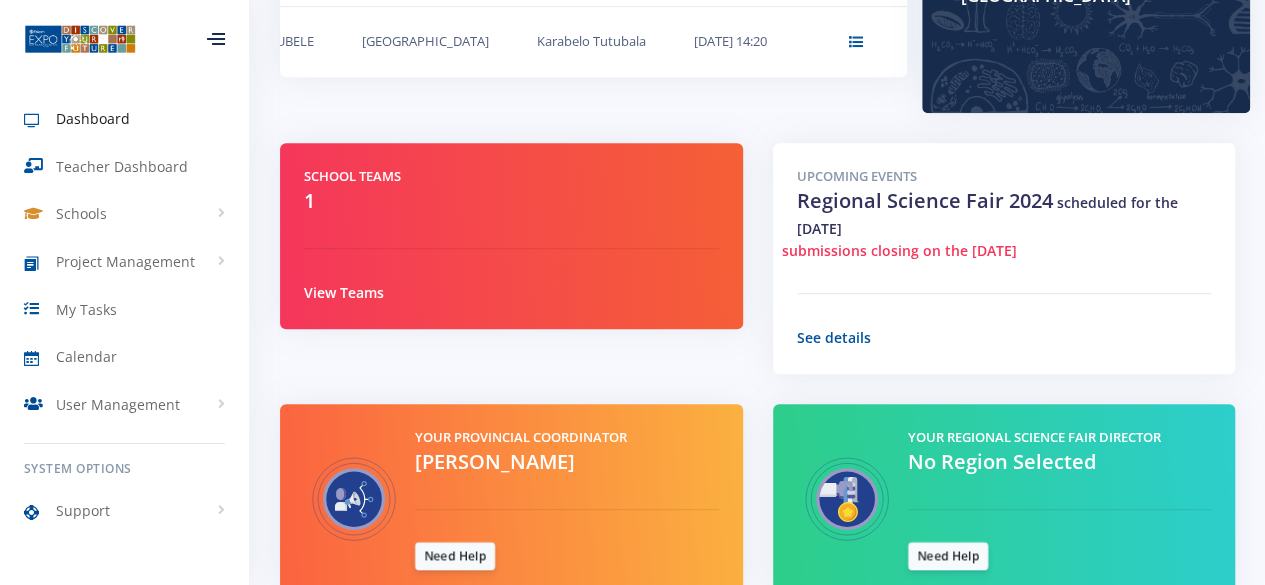 scroll, scrollTop: 647, scrollLeft: 0, axis: vertical 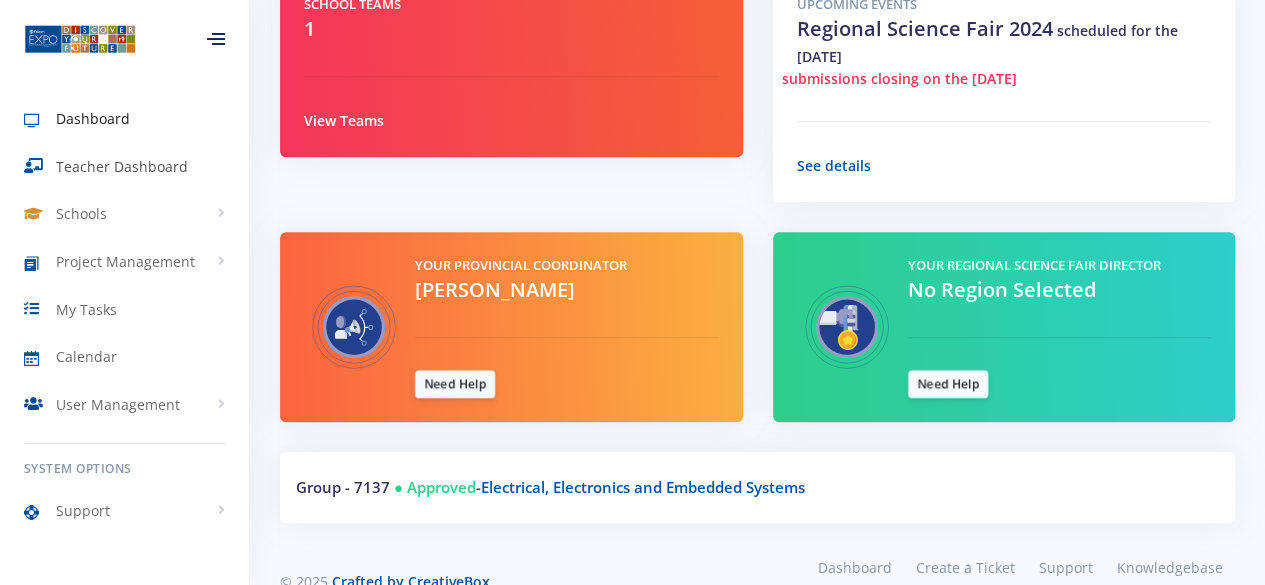 click on "Teacher Dashboard" at bounding box center (122, 166) 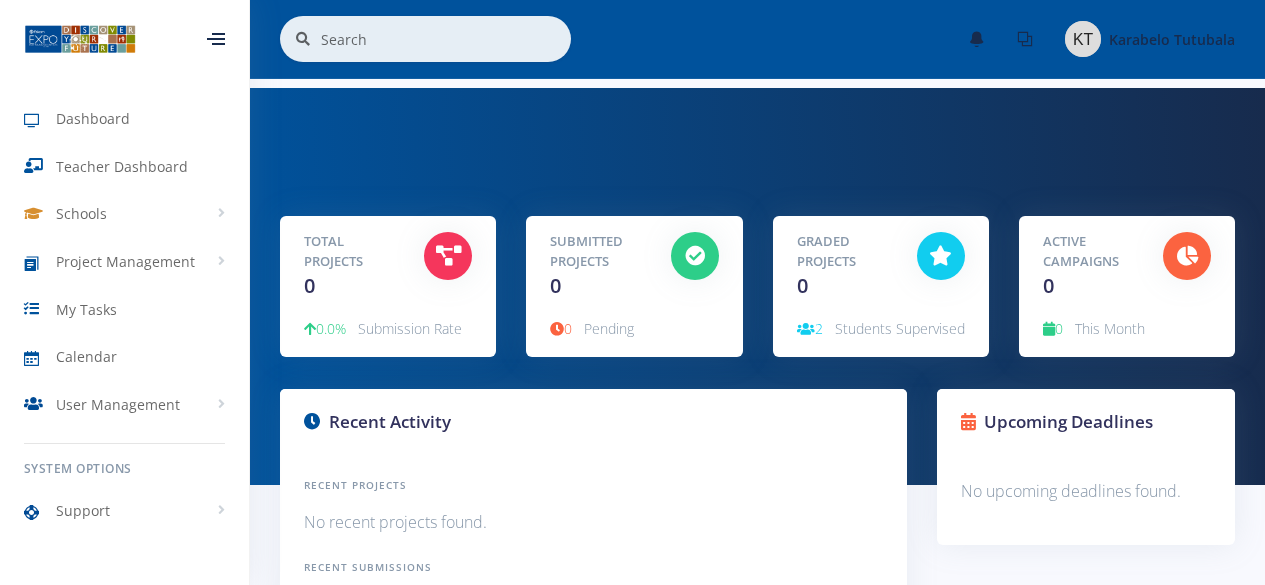 scroll, scrollTop: 0, scrollLeft: 0, axis: both 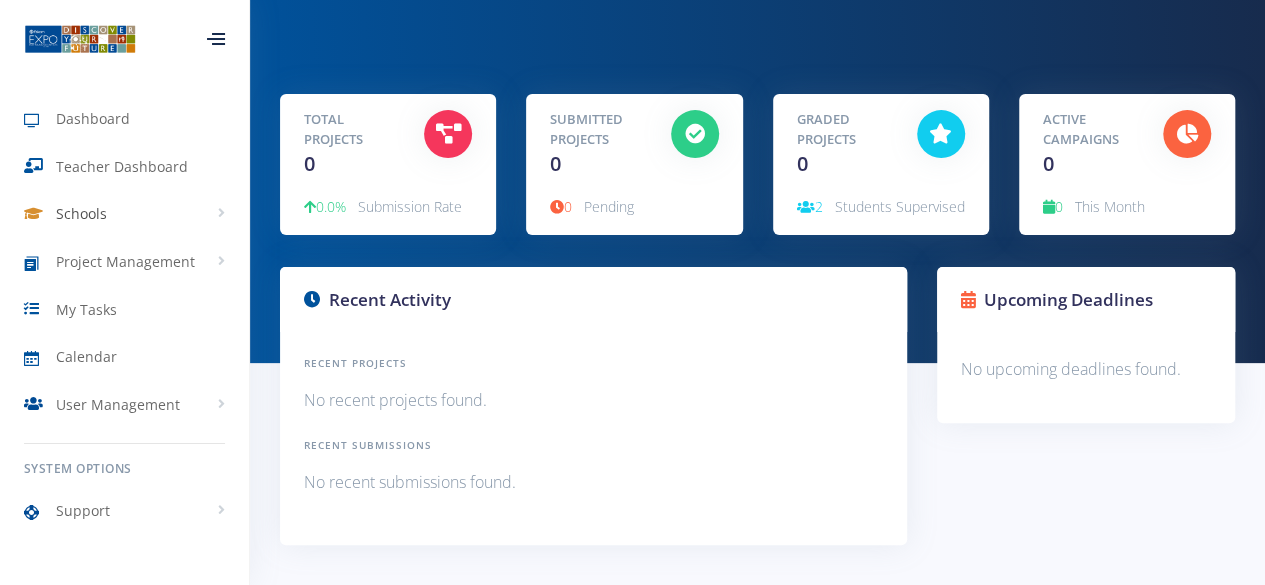 click on "Schools" at bounding box center [81, 213] 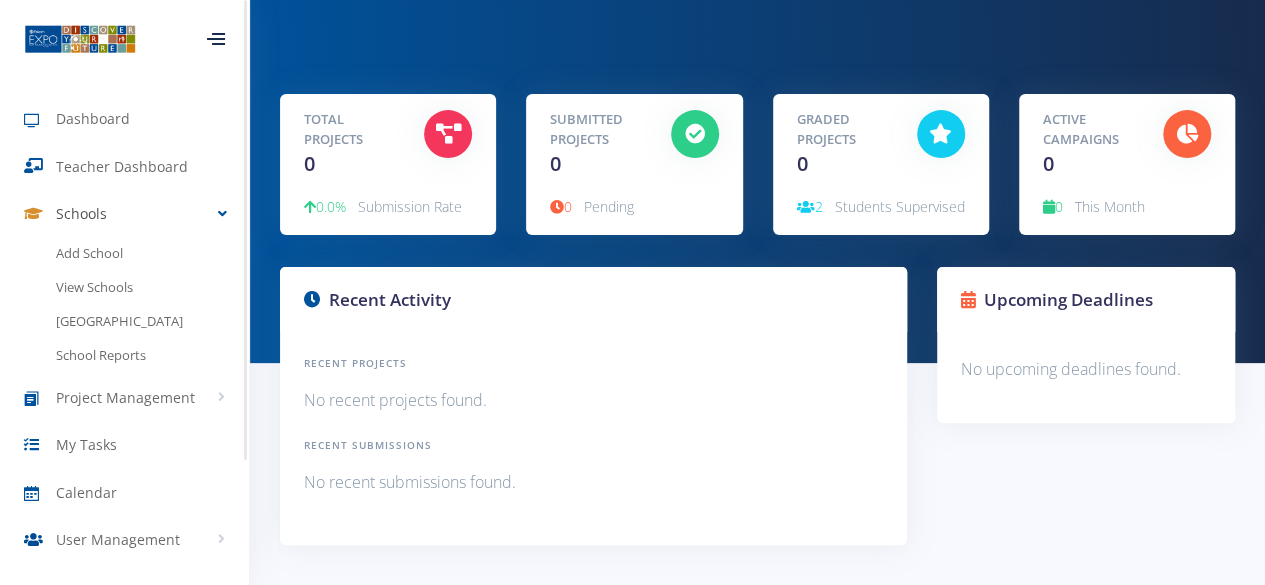 click on "Schools" at bounding box center (81, 213) 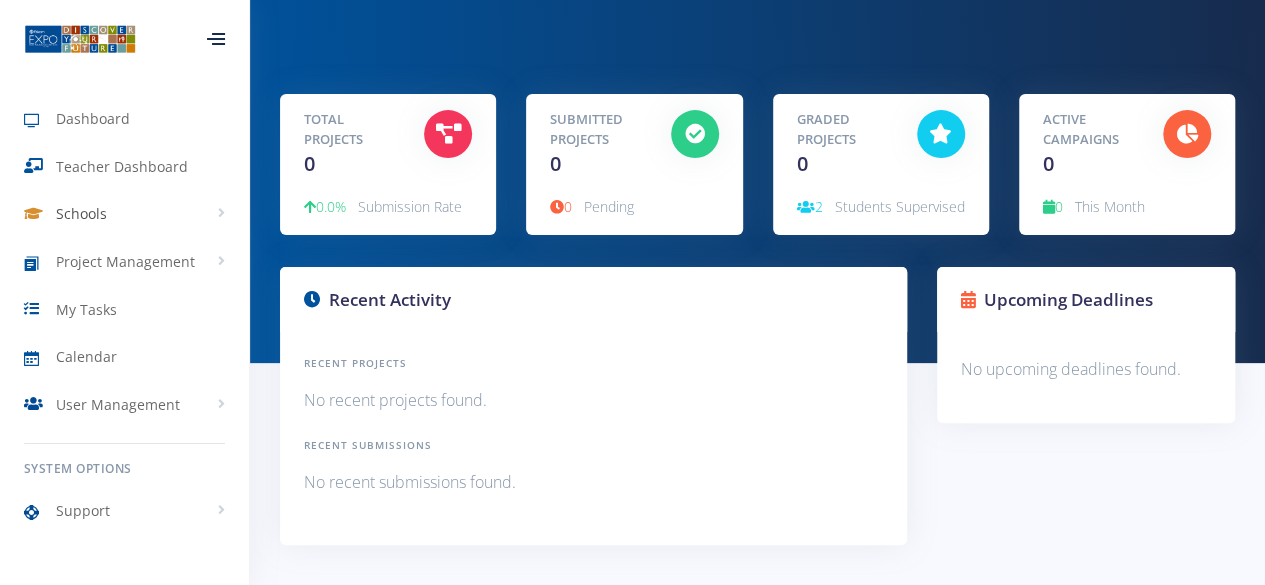 click on "Schools" at bounding box center (81, 213) 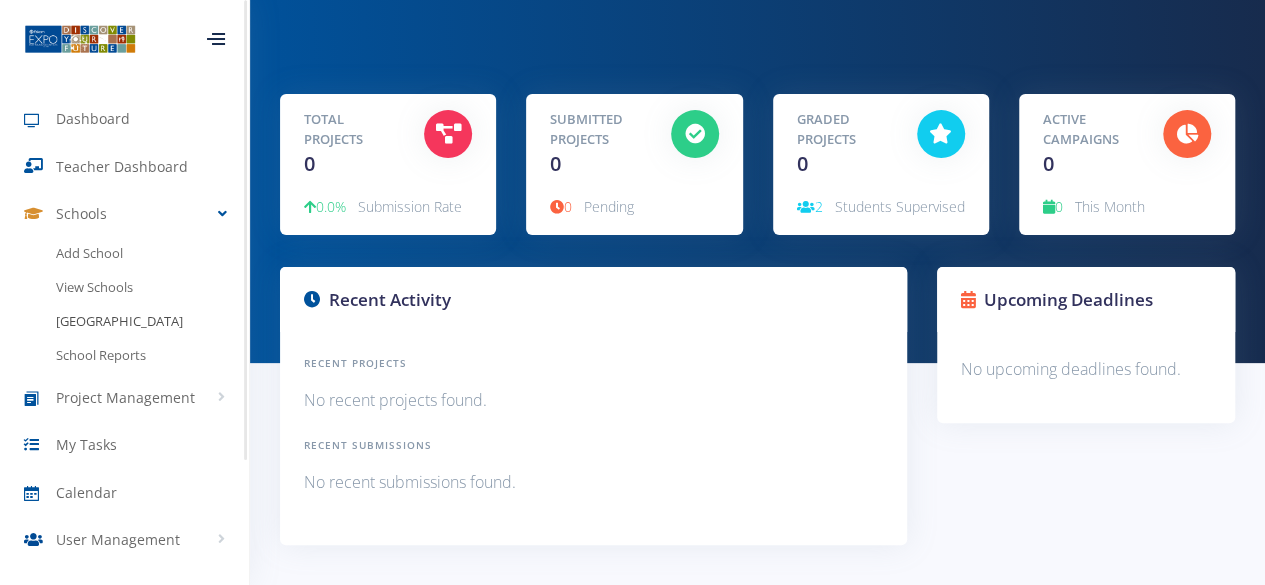 click on "[GEOGRAPHIC_DATA]" at bounding box center (124, 322) 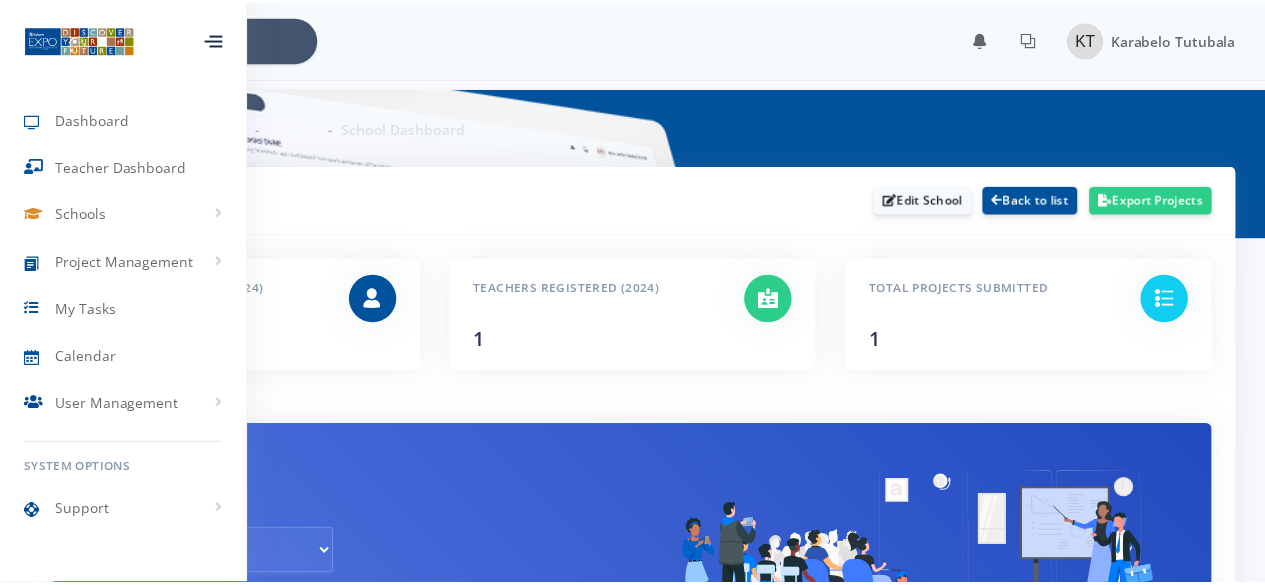 scroll, scrollTop: 0, scrollLeft: 0, axis: both 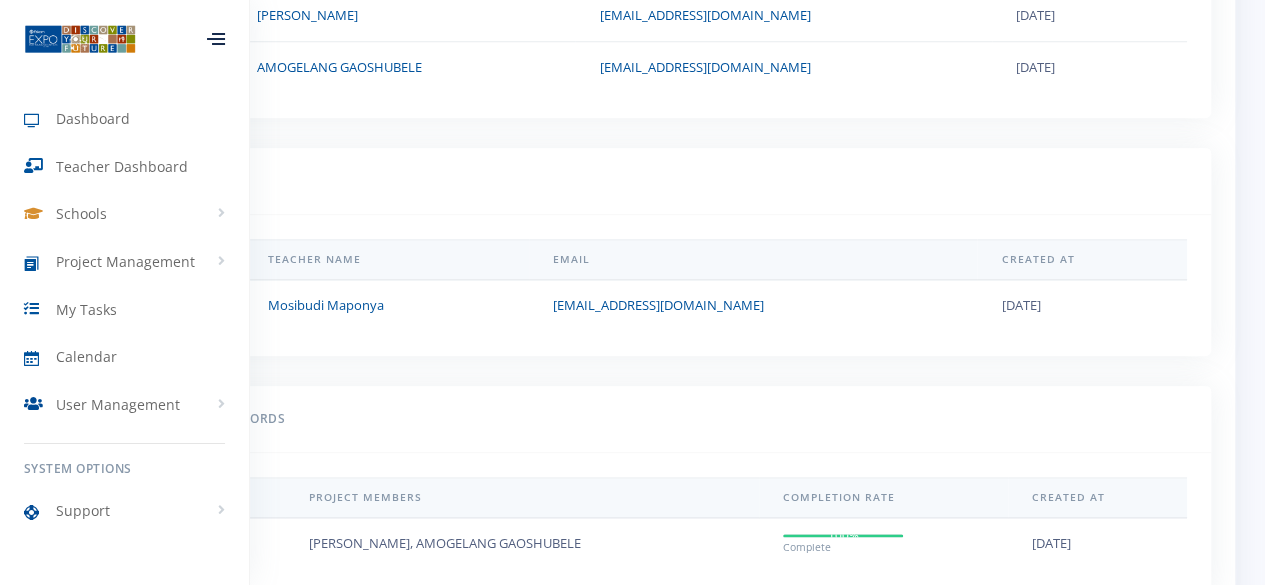 click on "Projects Submission Records" at bounding box center [632, 419] 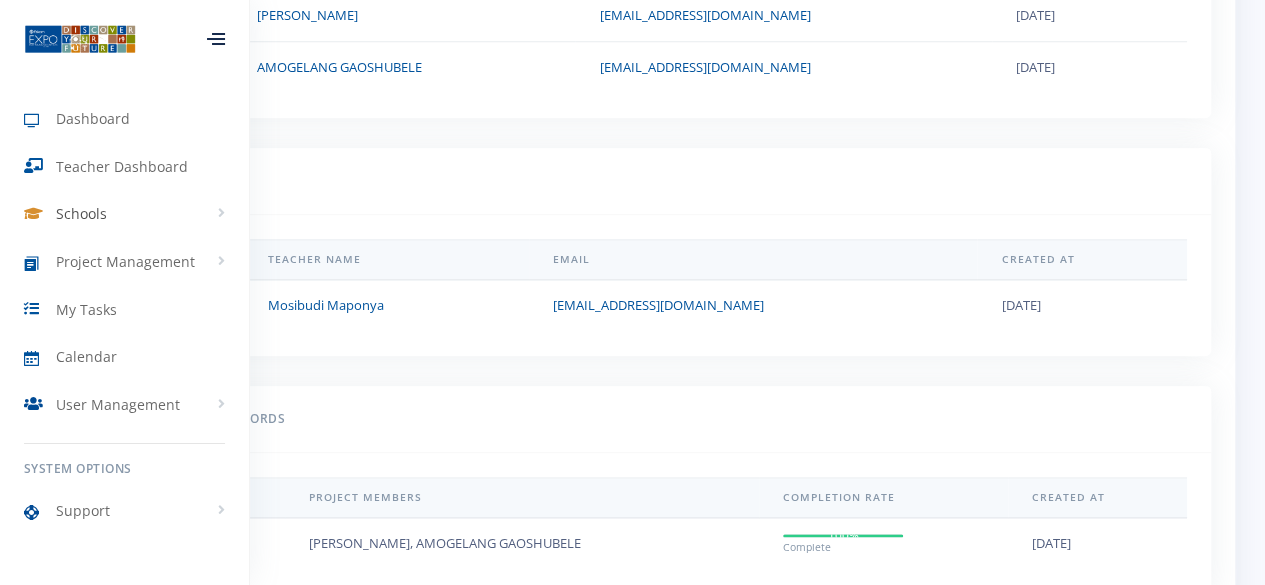 click on "Schools" at bounding box center (124, 214) 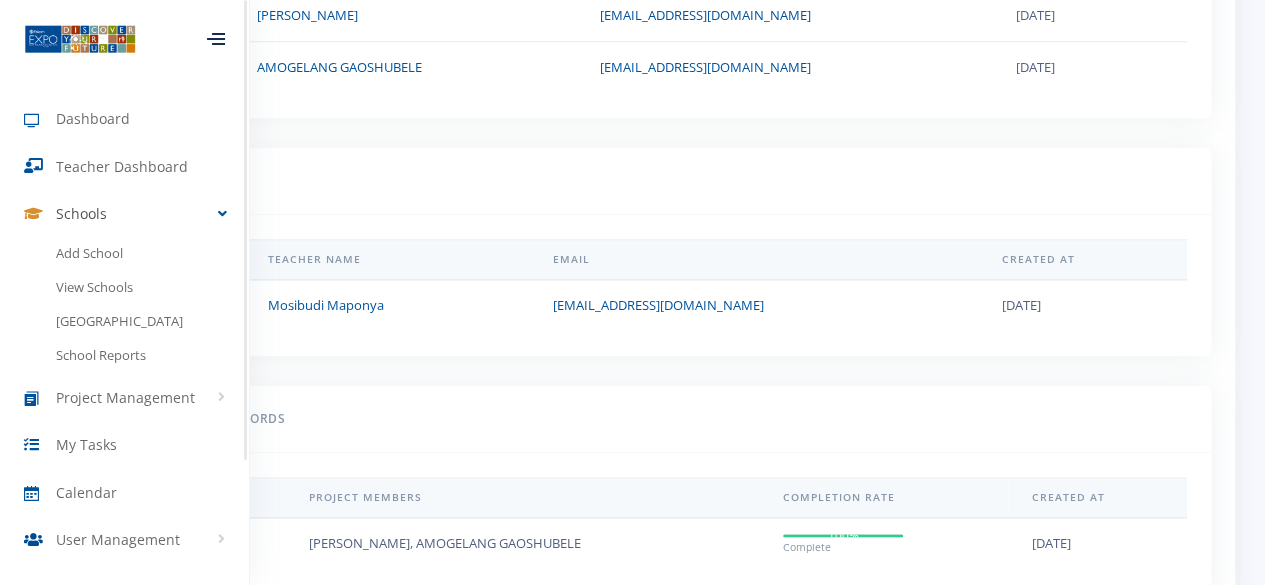 click on "Schools" at bounding box center [124, 214] 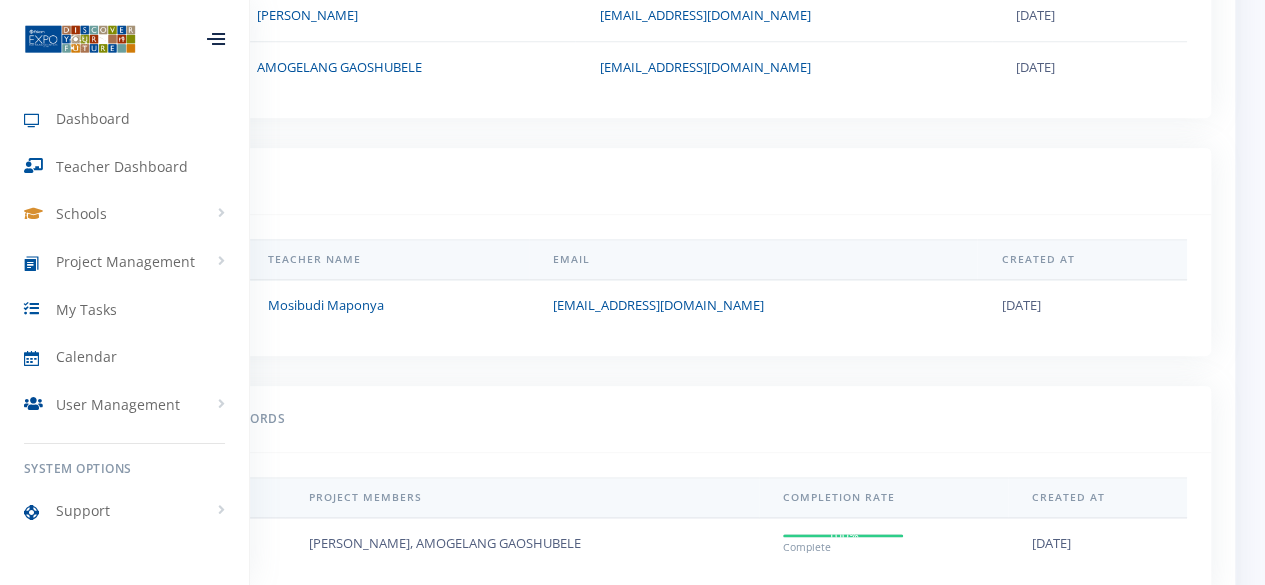 click on "School Teachers (2024)" at bounding box center (632, 181) 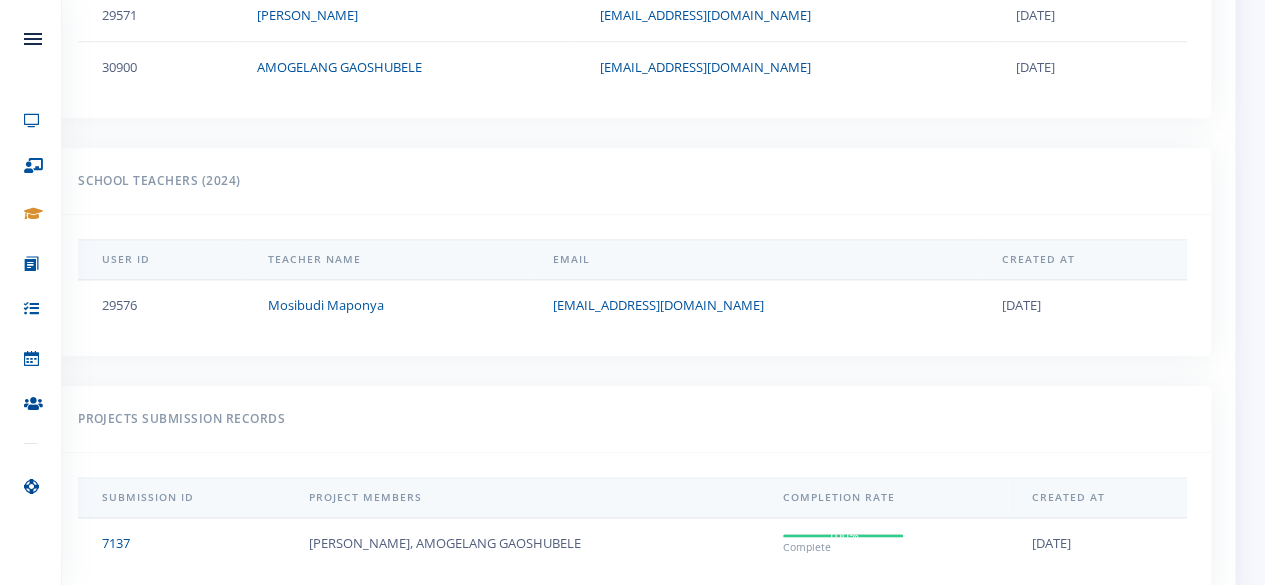 click on "sibubless2@gmail.com" at bounding box center (783, 15) 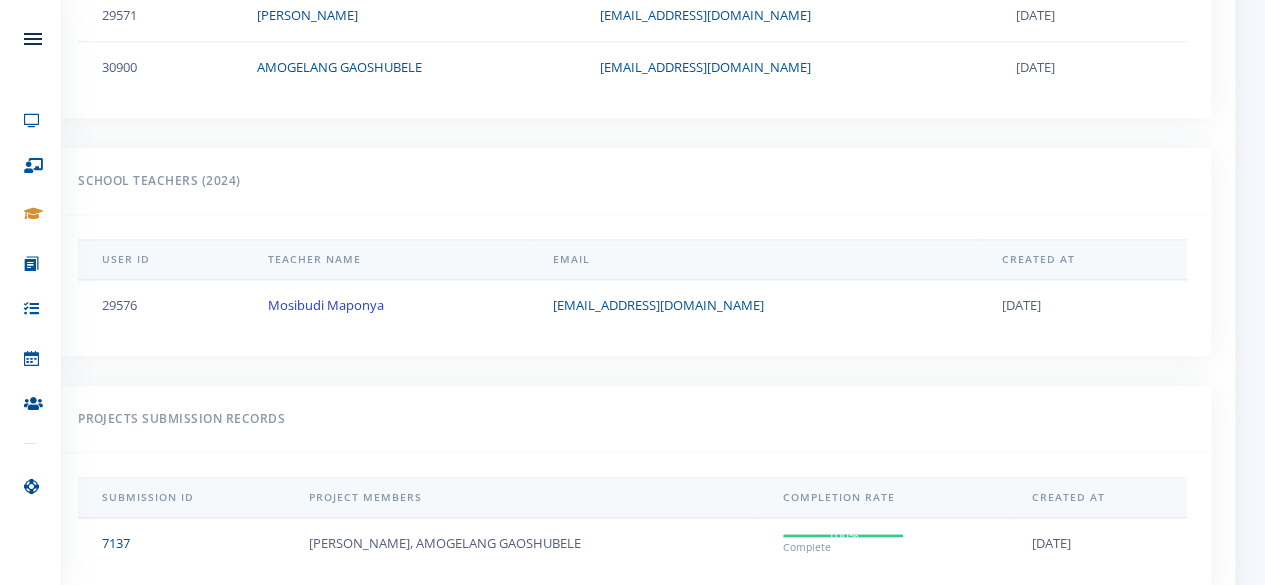 click on "Mosibudi Maponya" at bounding box center (326, 305) 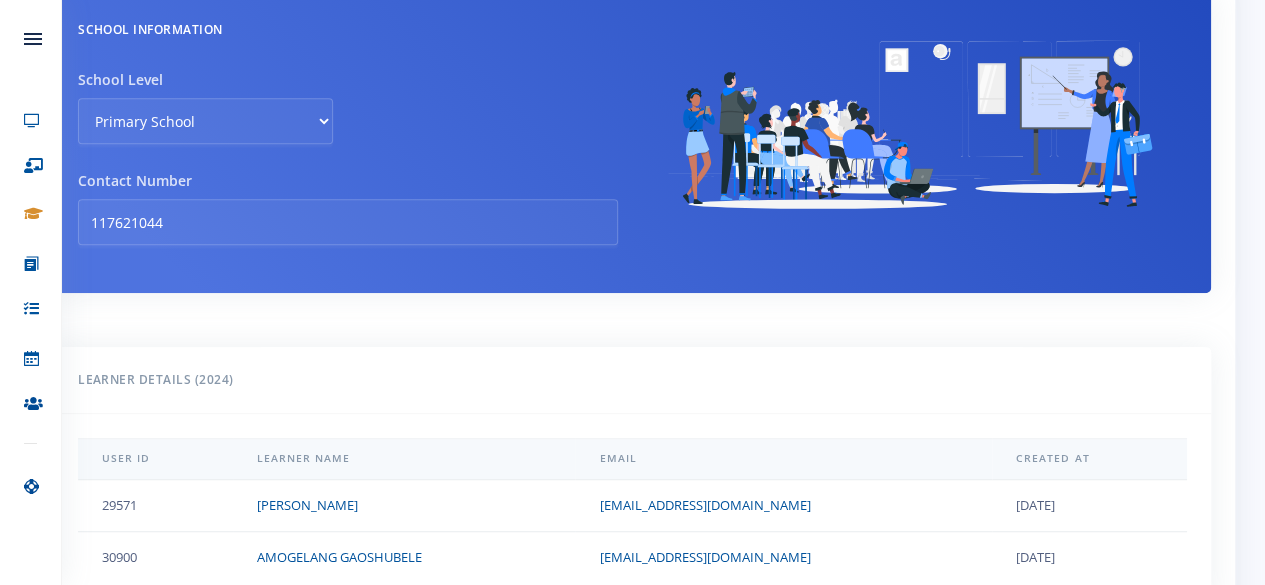scroll, scrollTop: 406, scrollLeft: 0, axis: vertical 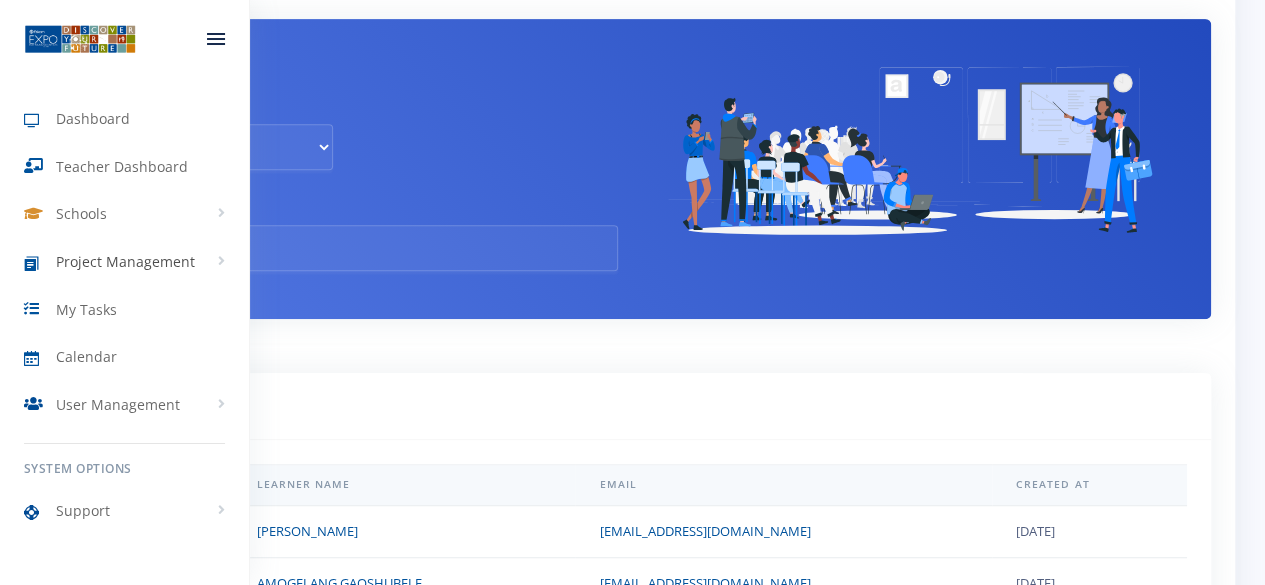 click on "Project Management" at bounding box center [124, 262] 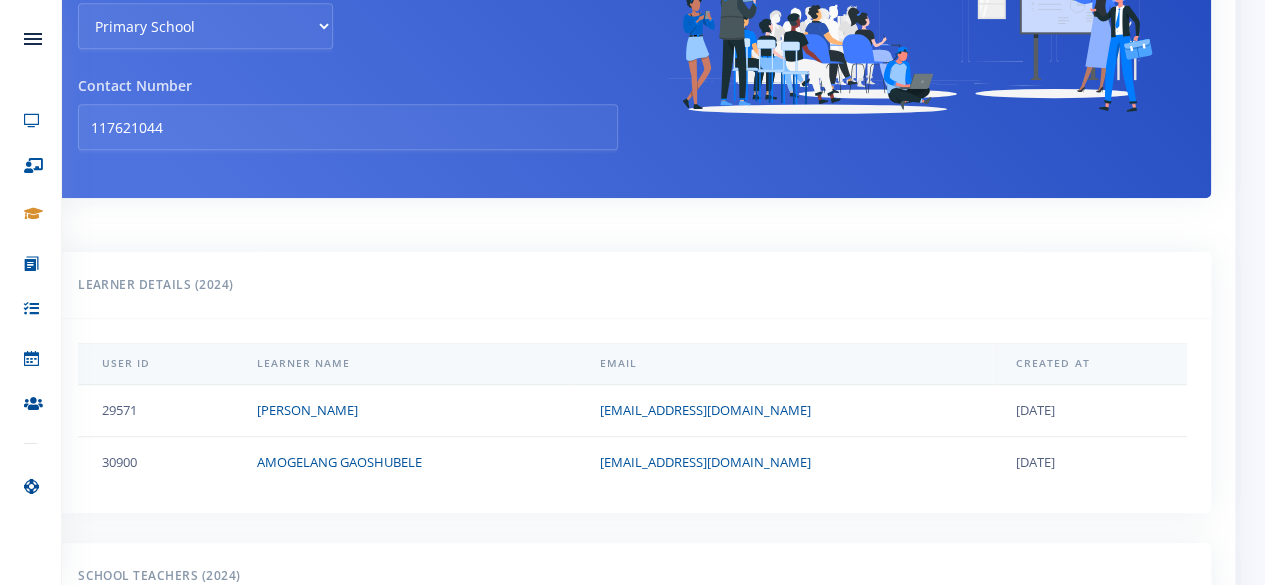 scroll, scrollTop: 497, scrollLeft: 0, axis: vertical 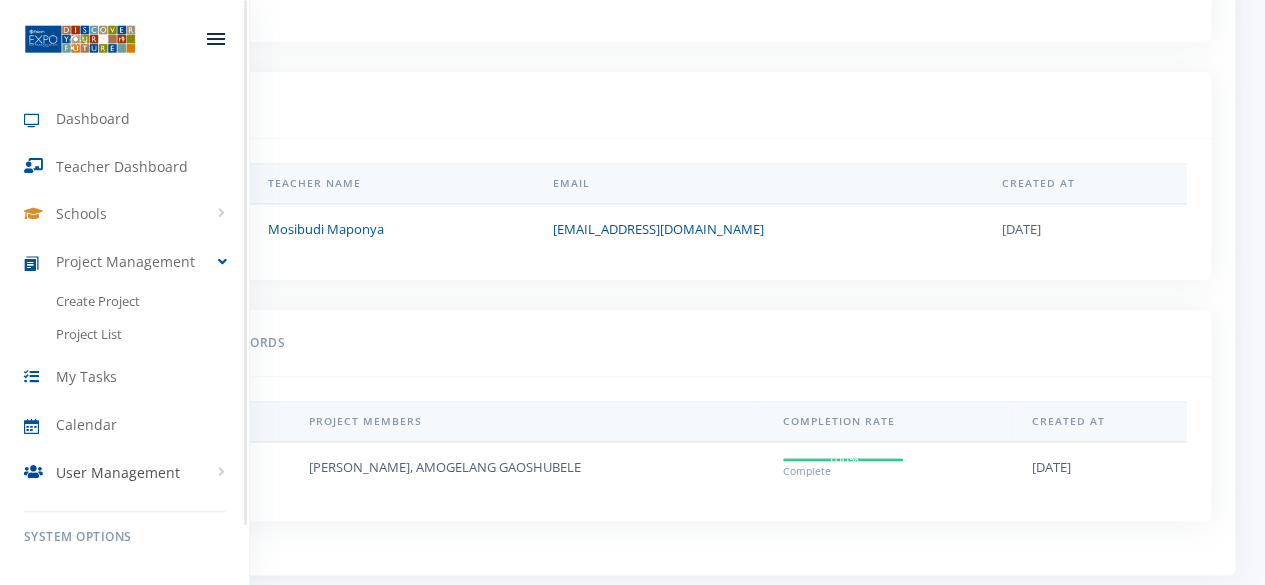 click on "User Management" at bounding box center (124, 472) 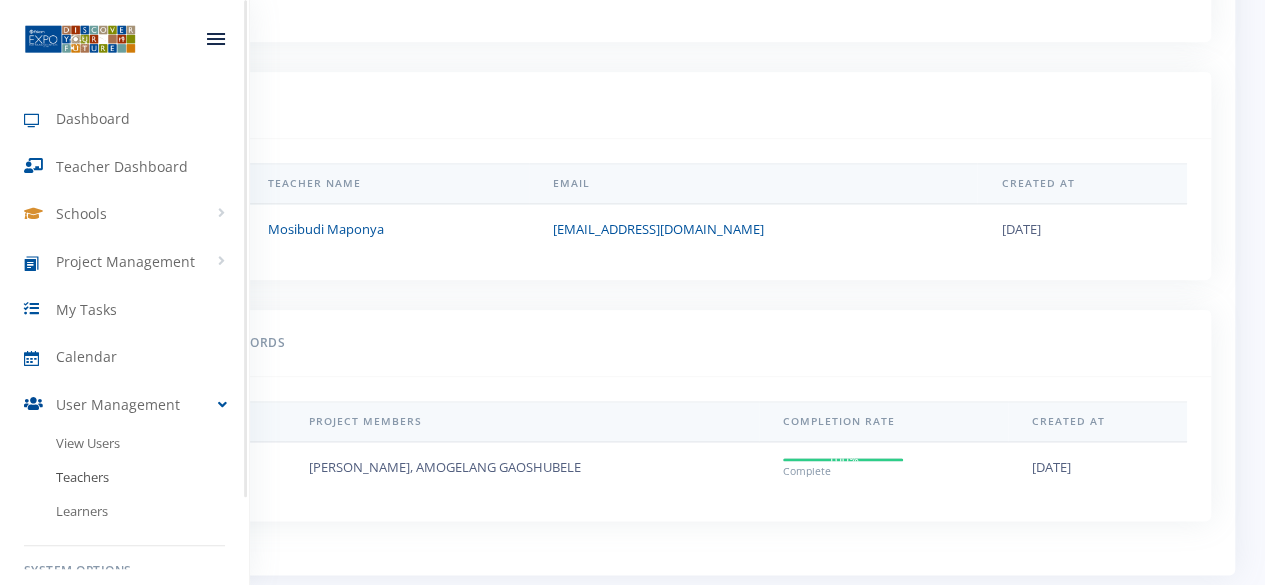 click on "Teachers" at bounding box center [124, 478] 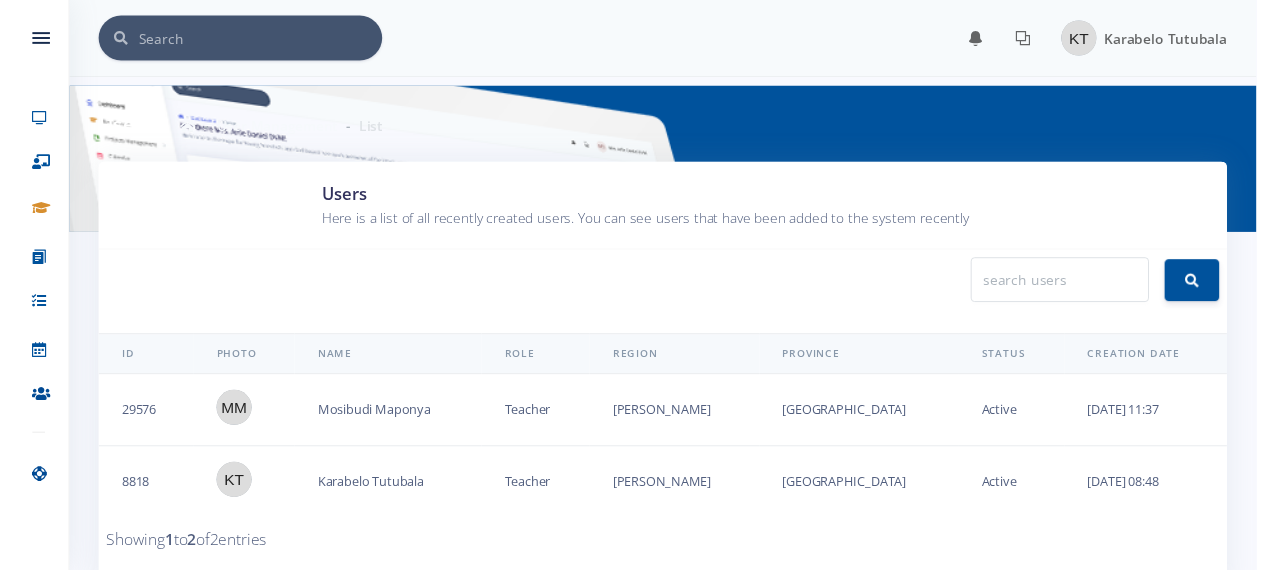scroll, scrollTop: 0, scrollLeft: 0, axis: both 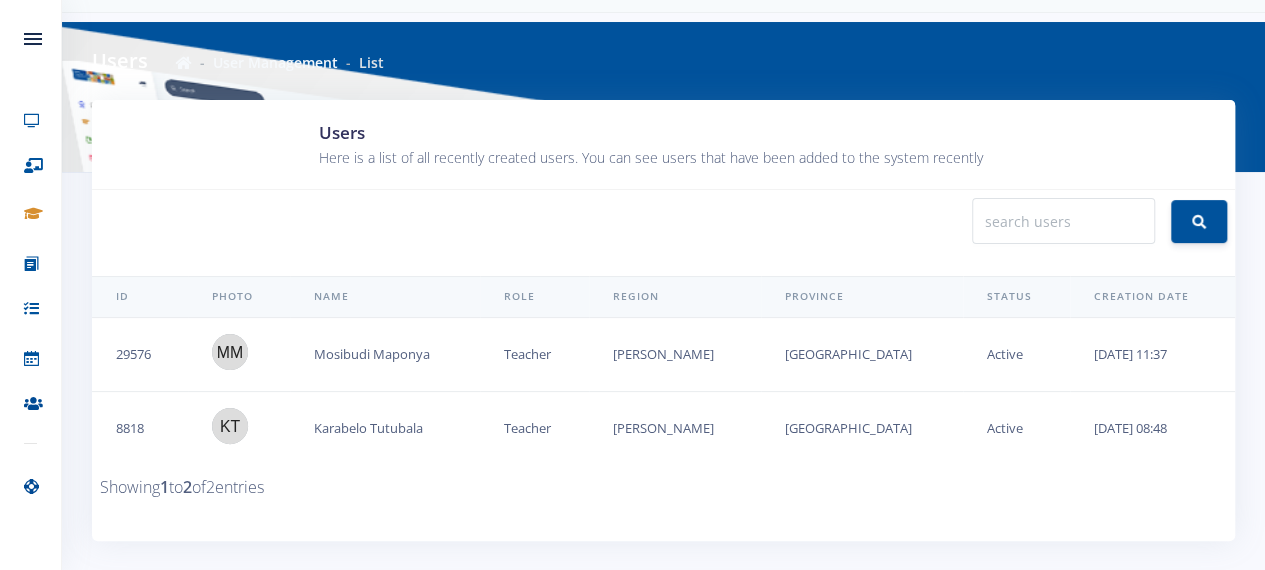 click on "Dr Ruth Segomotsi Mompati" at bounding box center [675, 354] 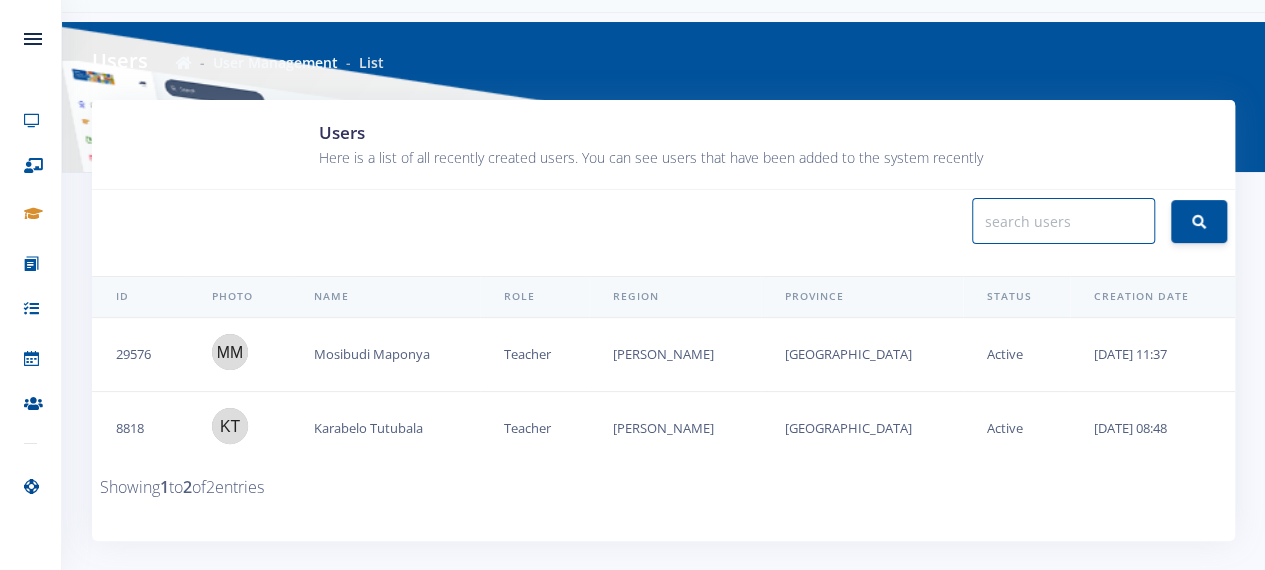 click at bounding box center (1063, 221) 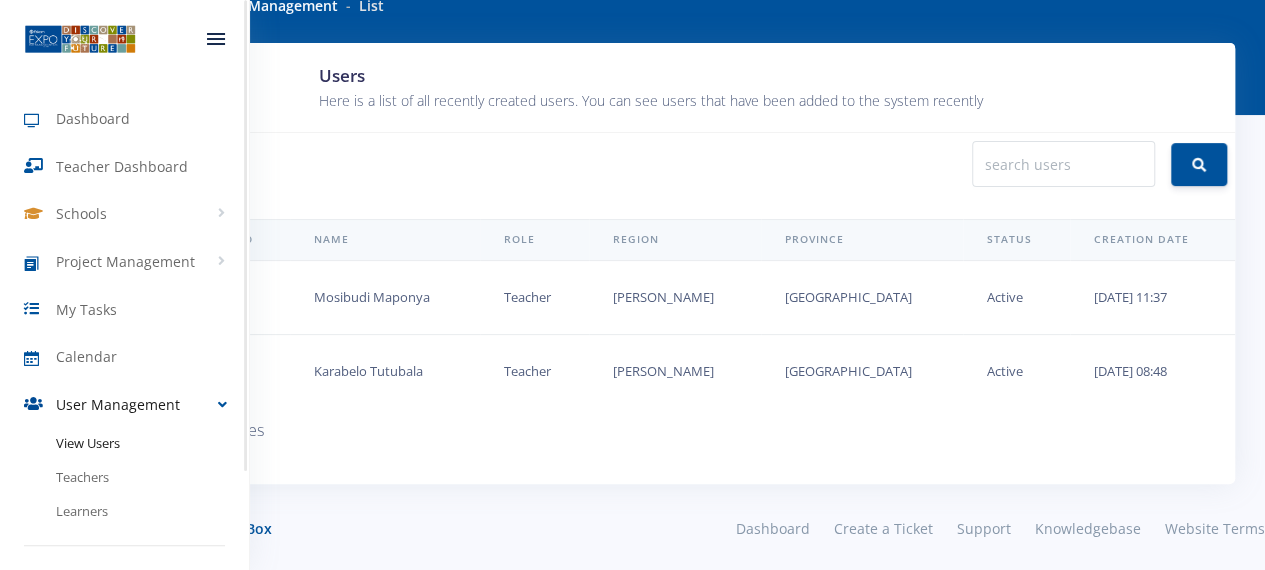 click at bounding box center [216, 39] 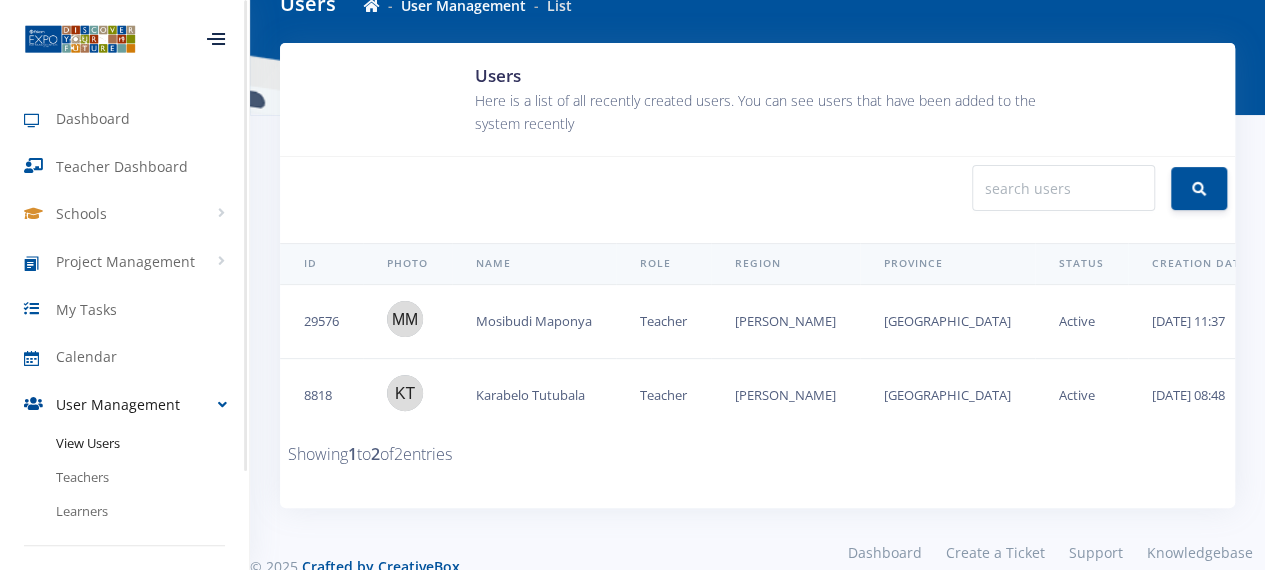 click on "User Management" at bounding box center [124, 405] 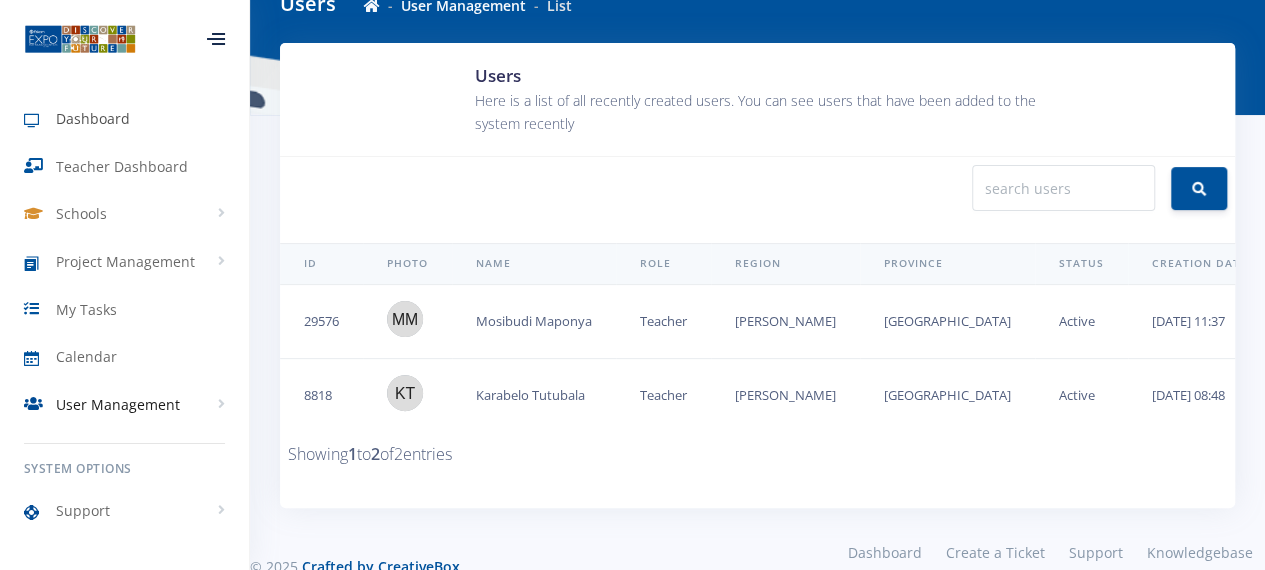 click on "Dashboard" at bounding box center [93, 118] 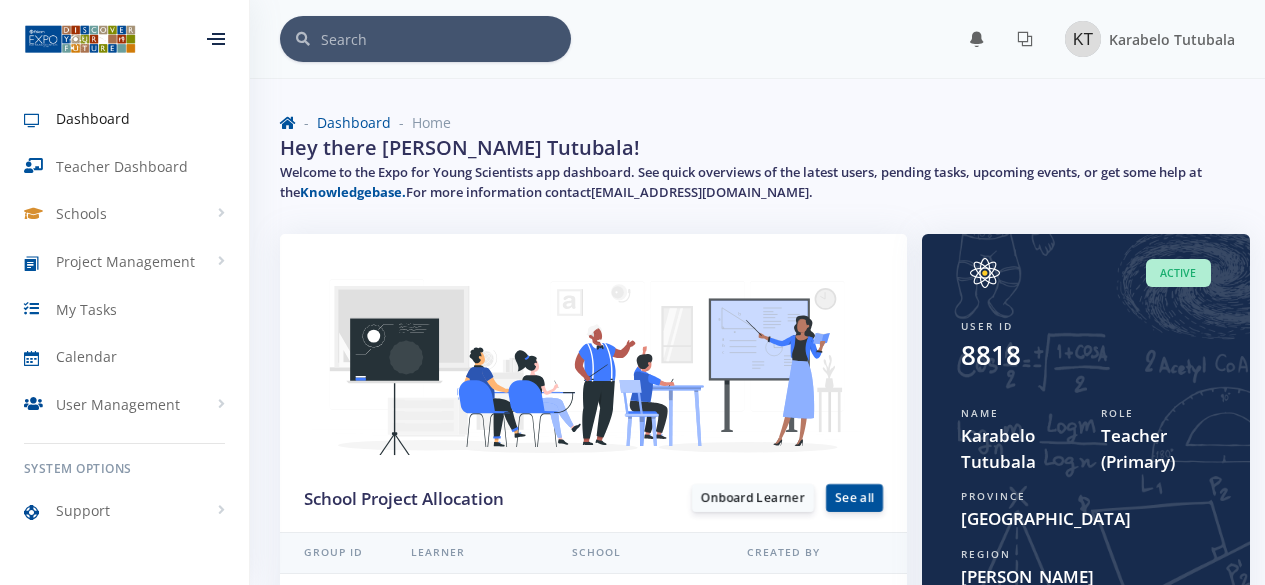 scroll, scrollTop: 0, scrollLeft: 0, axis: both 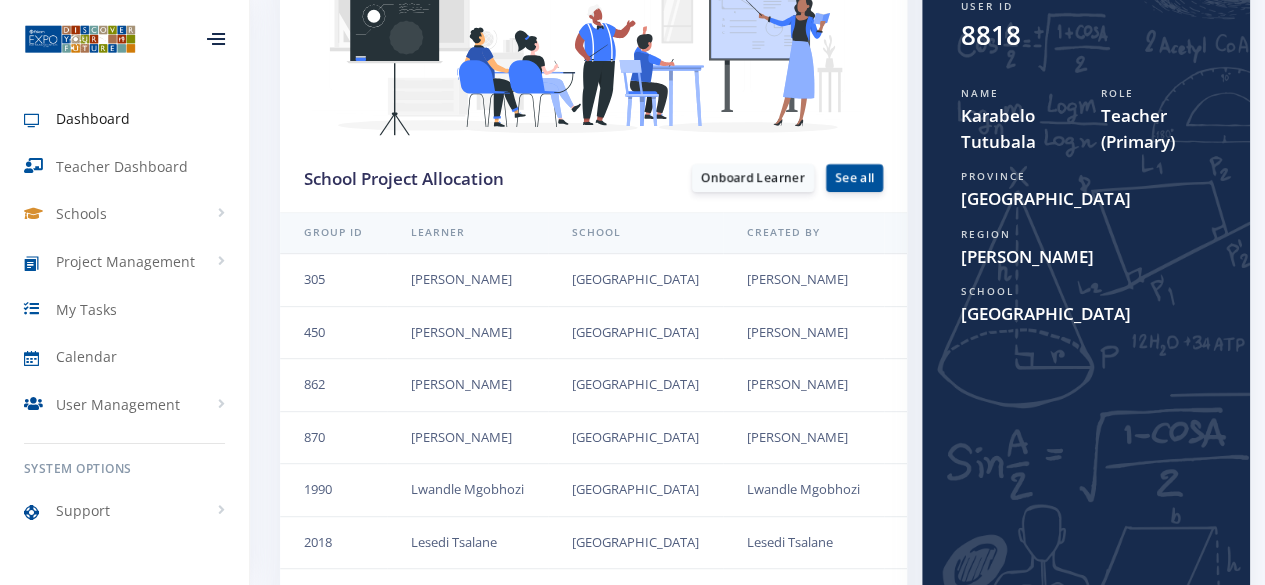 click on "School" at bounding box center (635, 233) 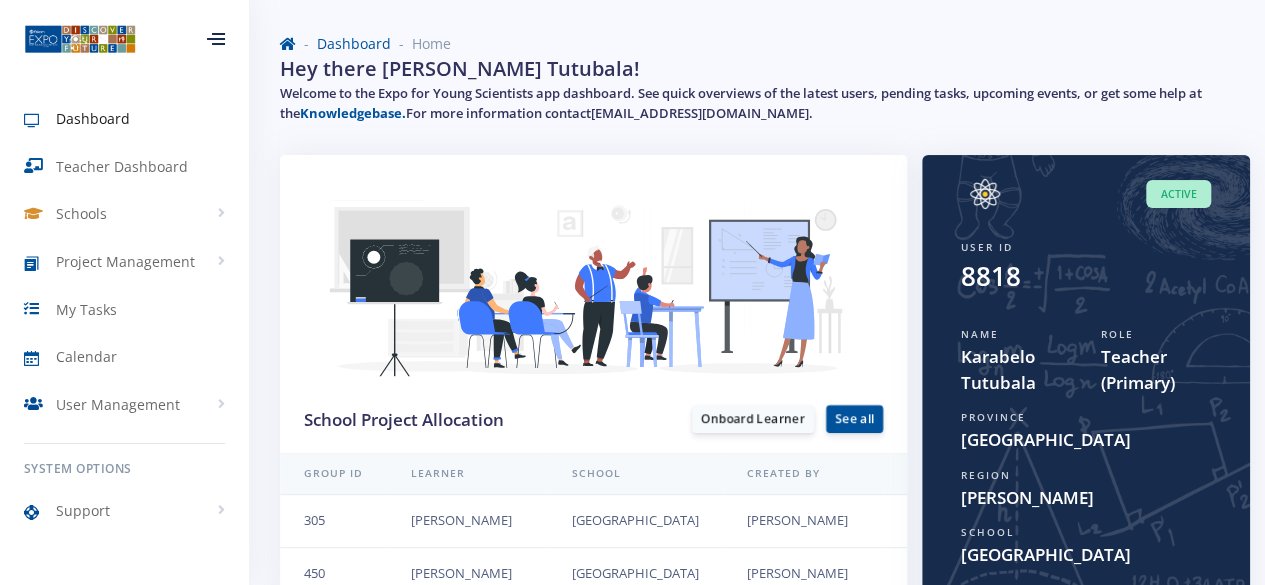 scroll, scrollTop: 0, scrollLeft: 0, axis: both 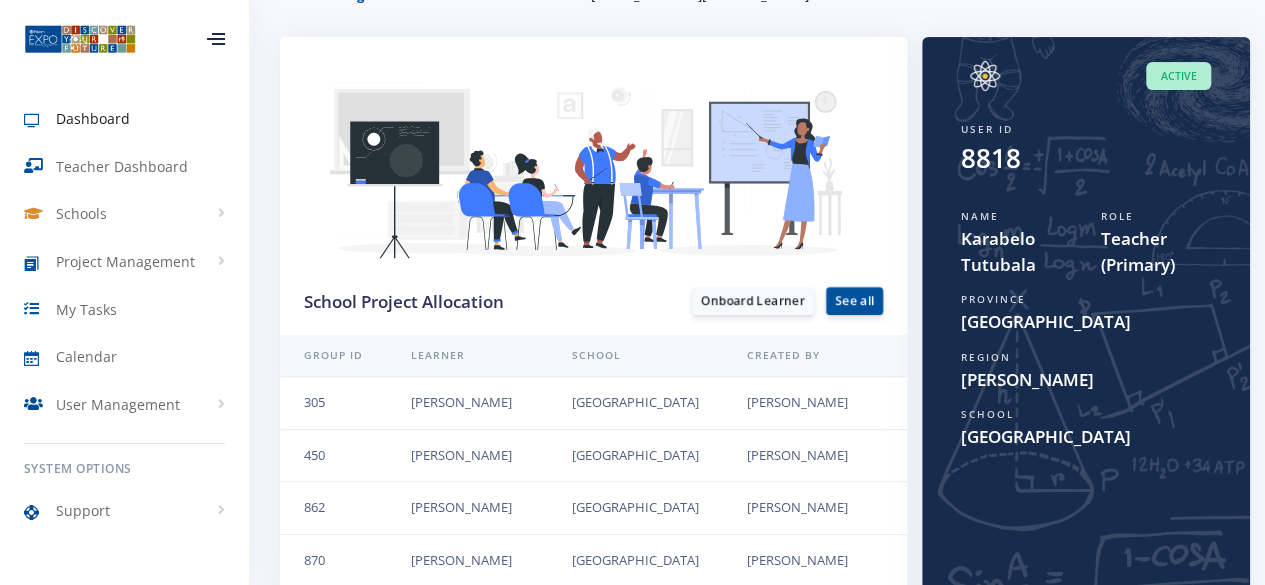 click on "Active" at bounding box center [1178, 76] 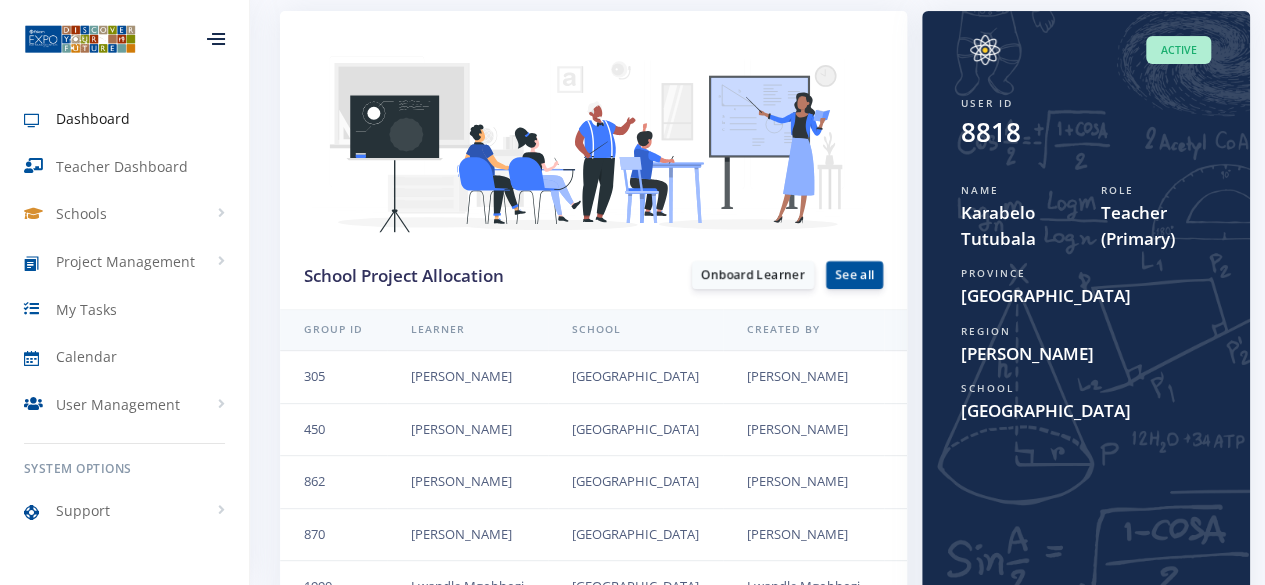 scroll, scrollTop: 226, scrollLeft: 0, axis: vertical 